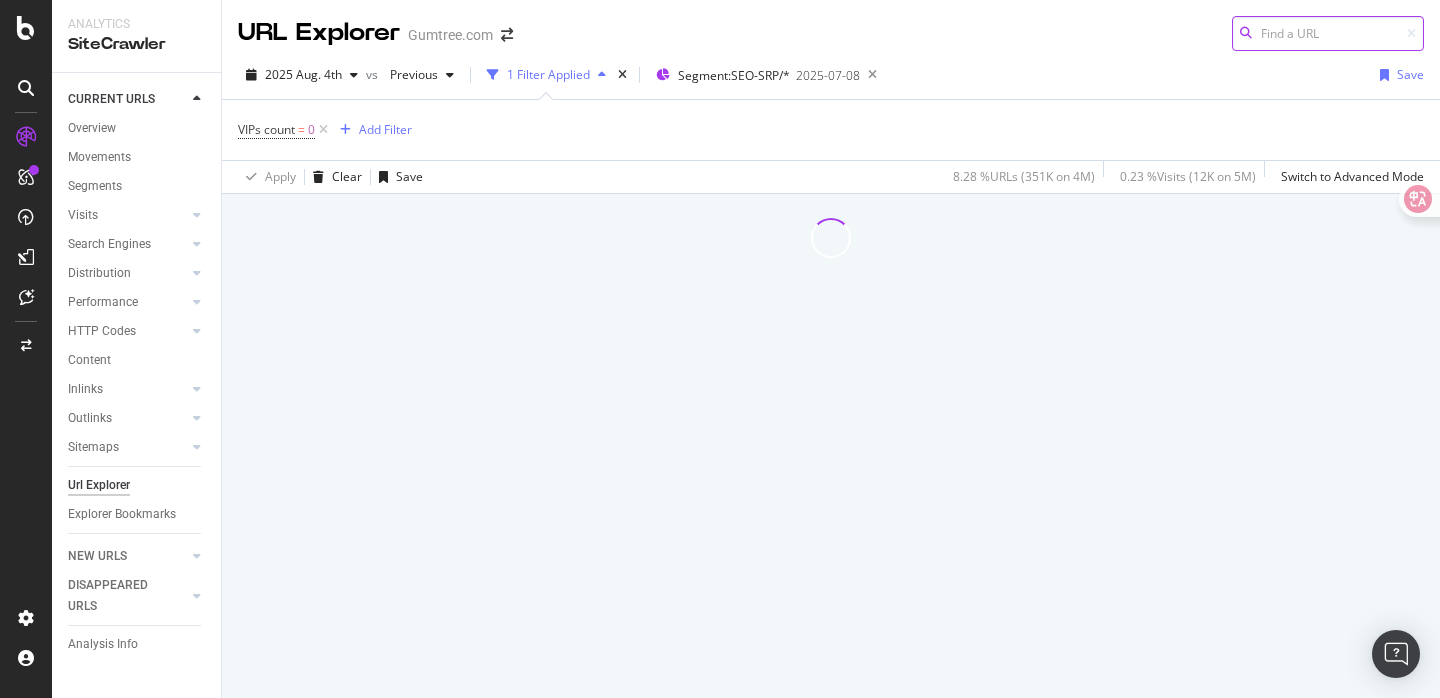 scroll, scrollTop: 0, scrollLeft: 0, axis: both 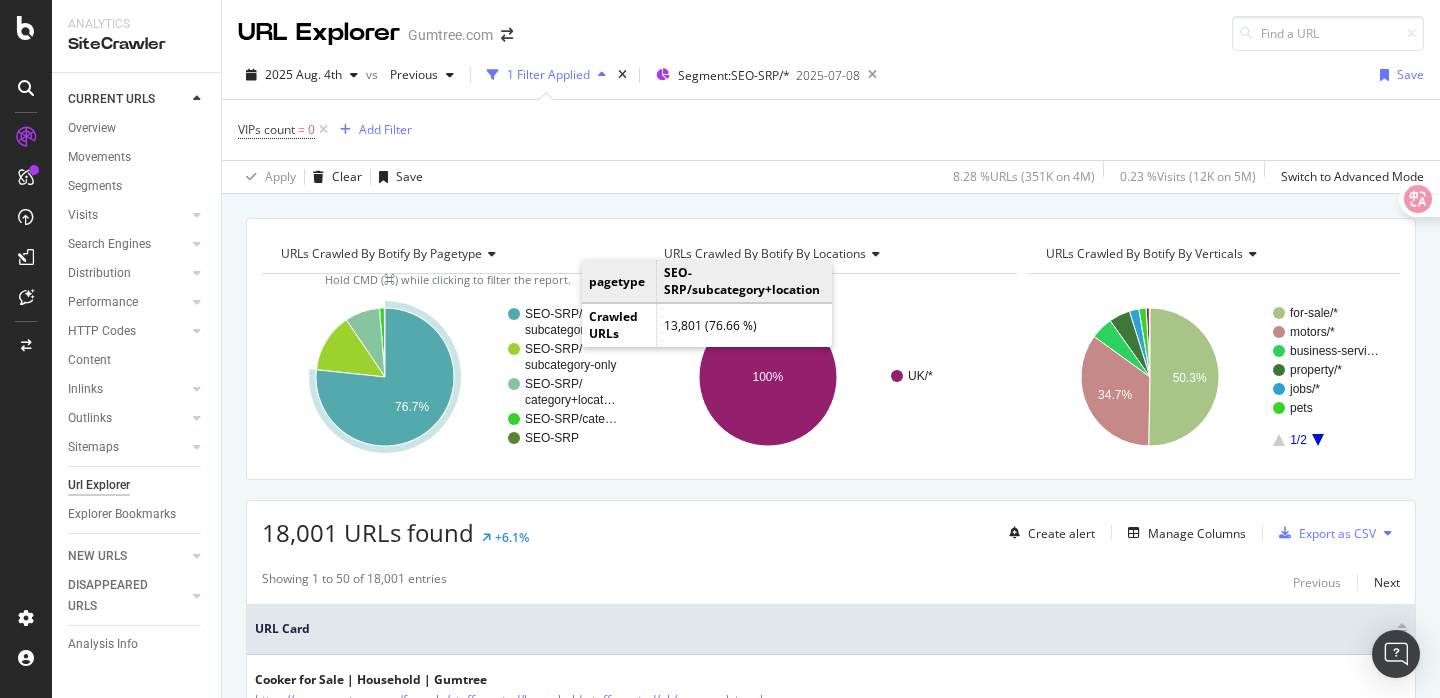click 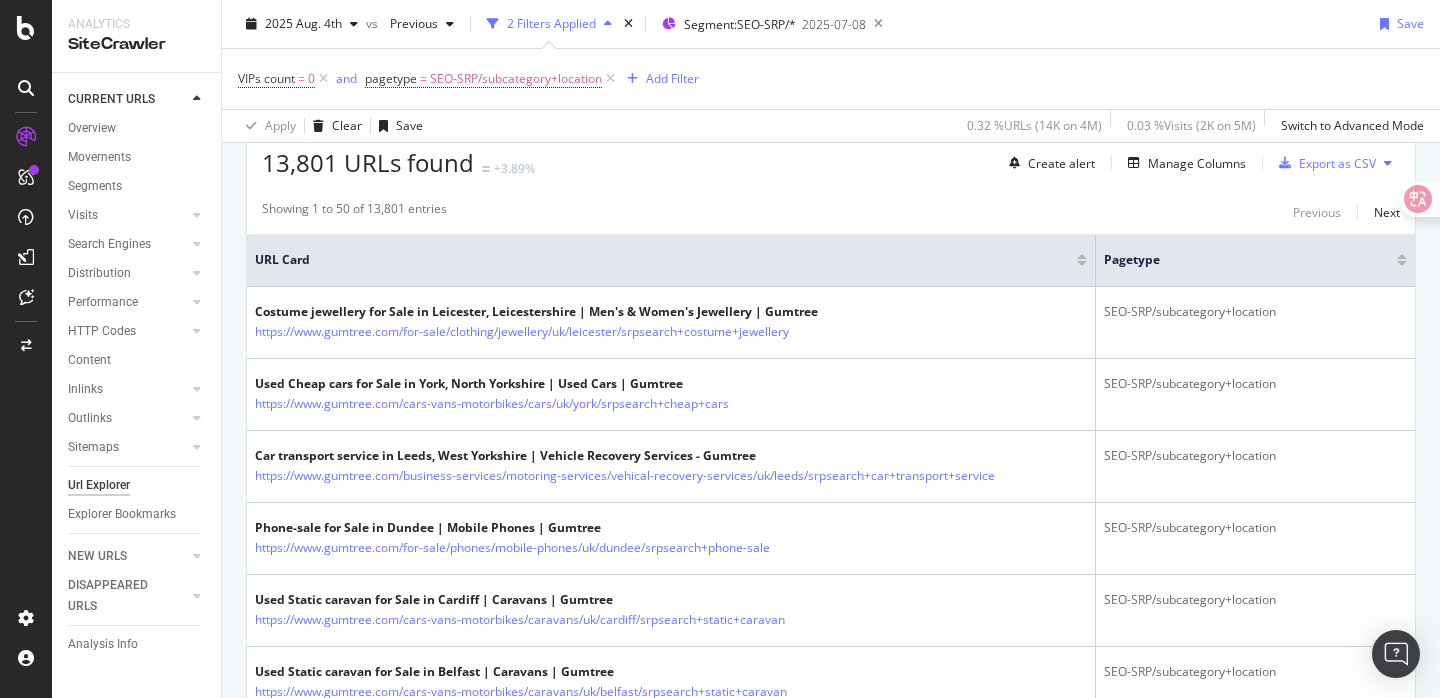 scroll, scrollTop: 392, scrollLeft: 0, axis: vertical 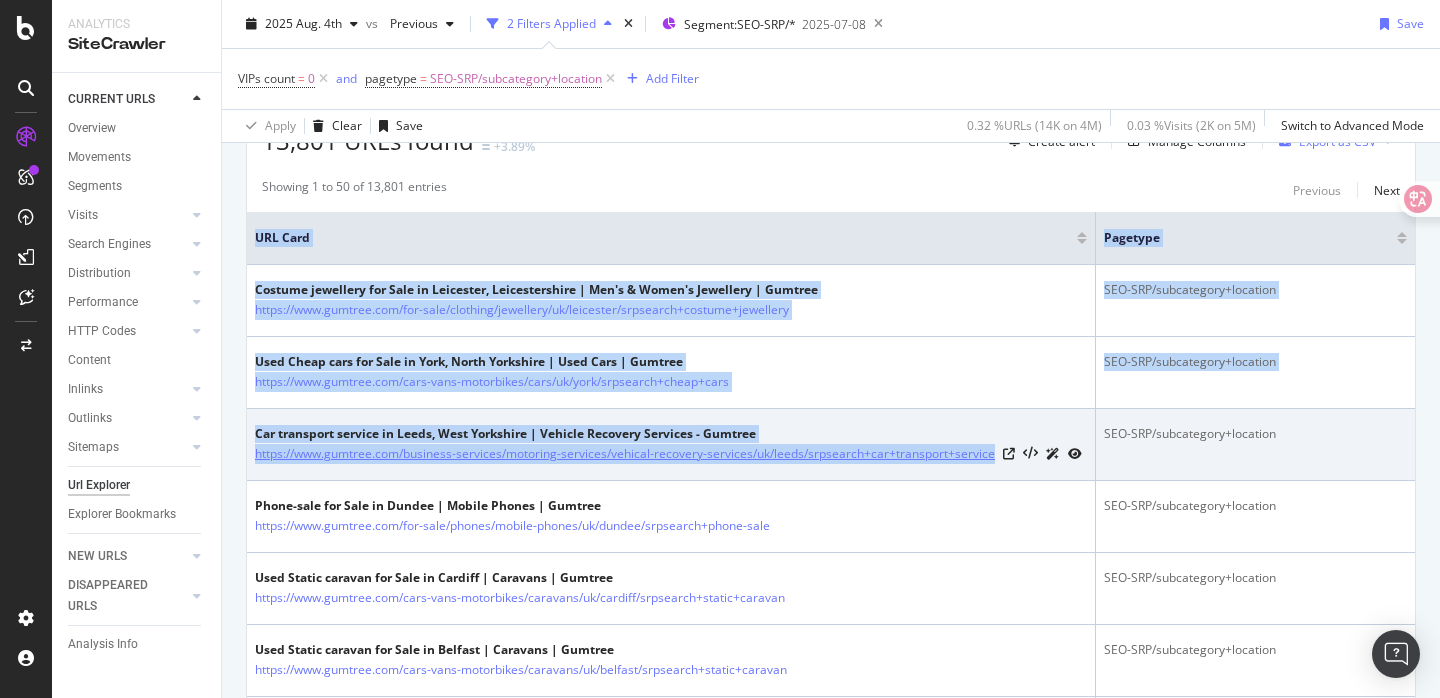 drag, startPoint x: 242, startPoint y: 454, endPoint x: 320, endPoint y: 477, distance: 81.32035 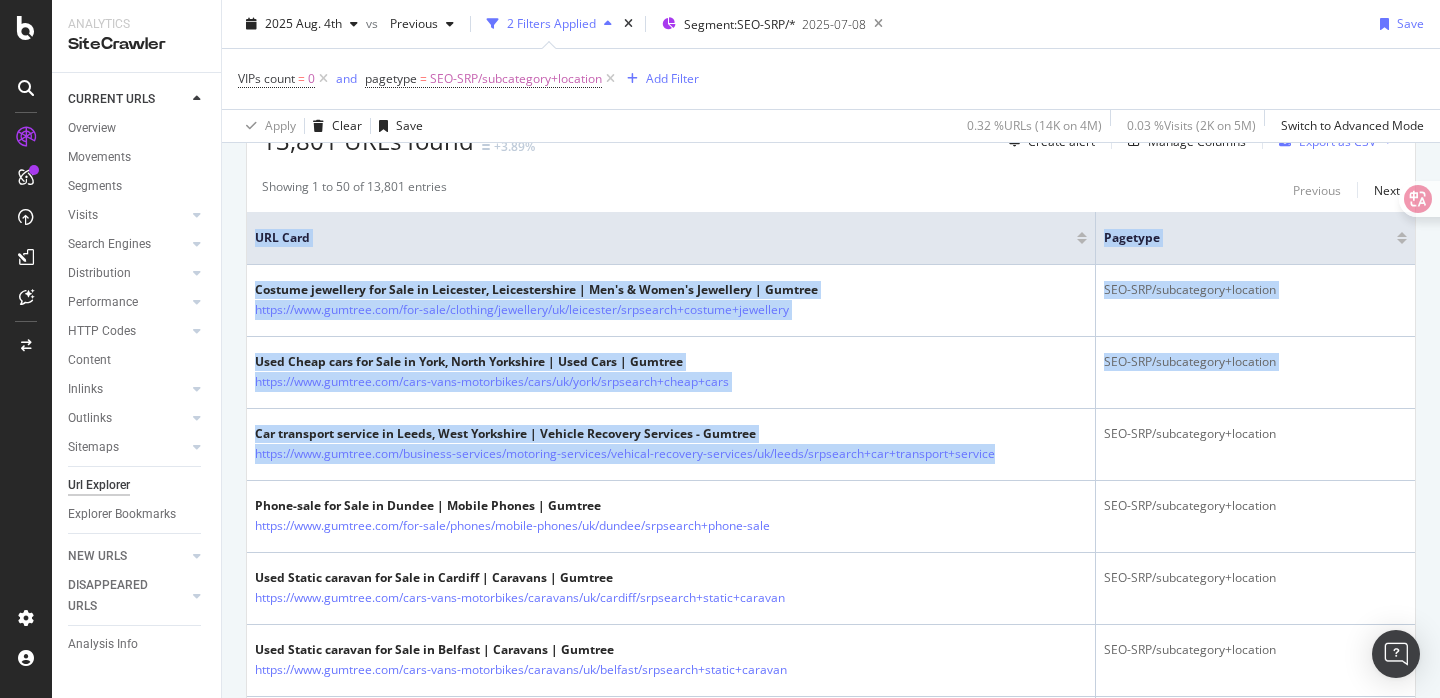 click on "URLs Crawled By Botify By pagetype
Chart (by Value) Table Expand Export as CSV Export as PNG Add to Custom Report
×
SEO-SRP/ subcategory+l… 100% pagetype Crawled URLs SEO-SRP/subcategory+location 13,801 subcategory+l…
URLs Crawled By Botify By locations
Chart (by Value) Table Expand Export as CSV Export as PNG Add to Custom Report
×
UK/* 100% locations Crawled URLs UK/* 13,801 UK/*
URLs Crawled By Botify By verticals
Chart (by Value) Table Expand Export as CSV Export as PNG Add to Custom Report
×
pets" at bounding box center [831, 1912] 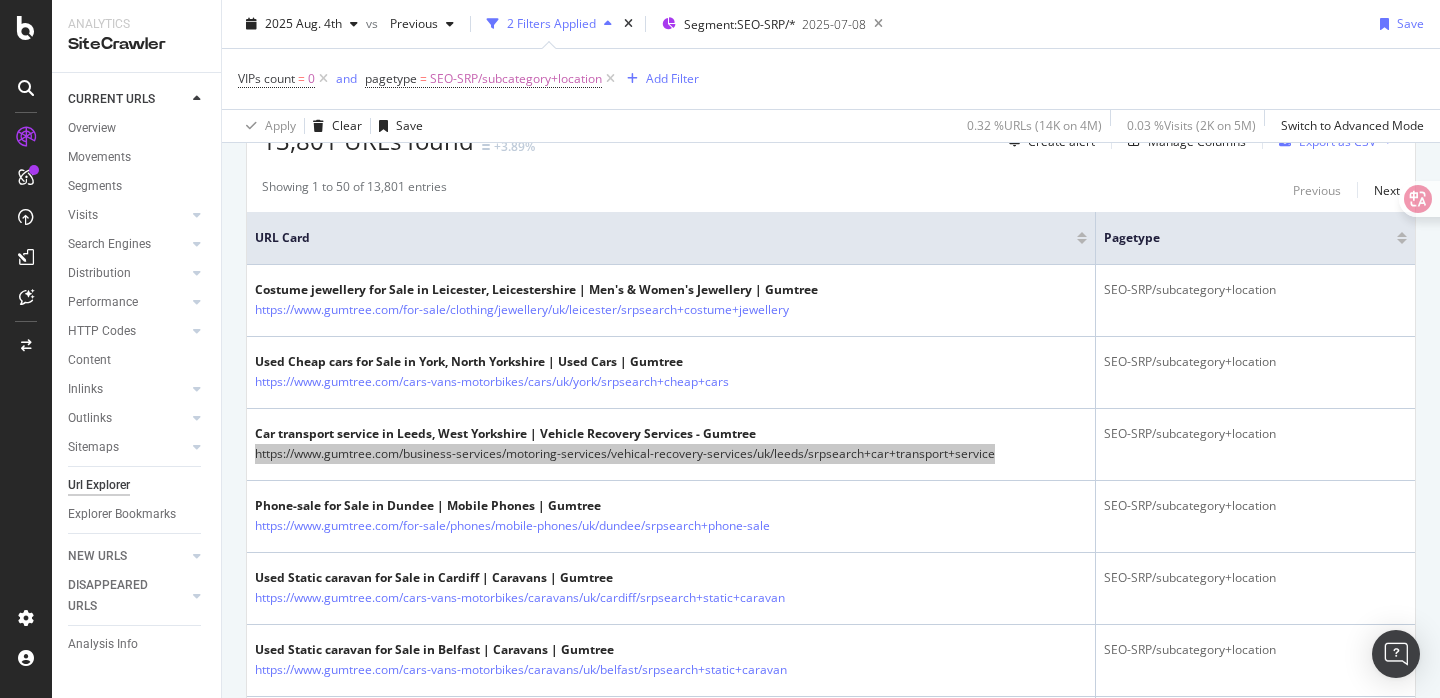drag, startPoint x: 314, startPoint y: 452, endPoint x: 1056, endPoint y: 7, distance: 865.2104 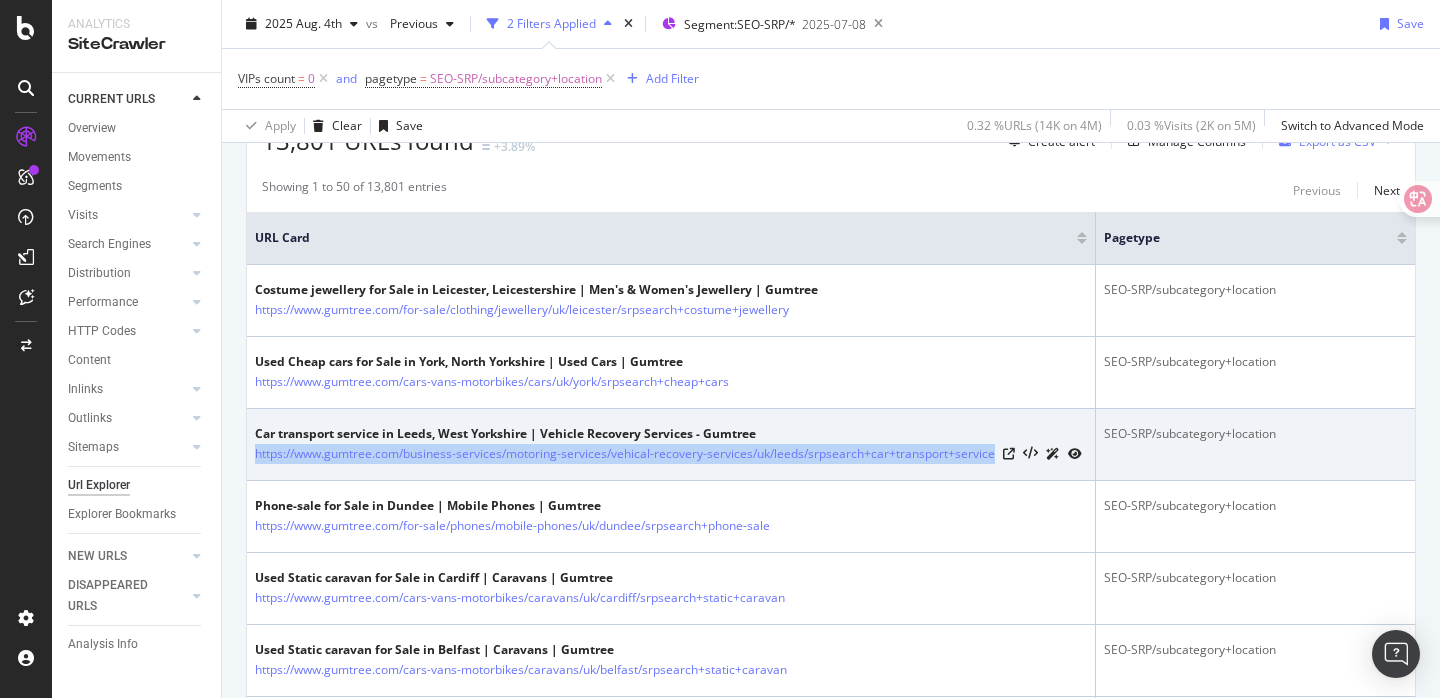 click on "Car transport service in Leeds, West Yorkshire | Vehicle Recovery Services - Gumtree https://www.gumtree.com/business-services/motoring-services/vehical-recovery-services/uk/leeds/srpsearch+car+transport+service" at bounding box center [671, 445] 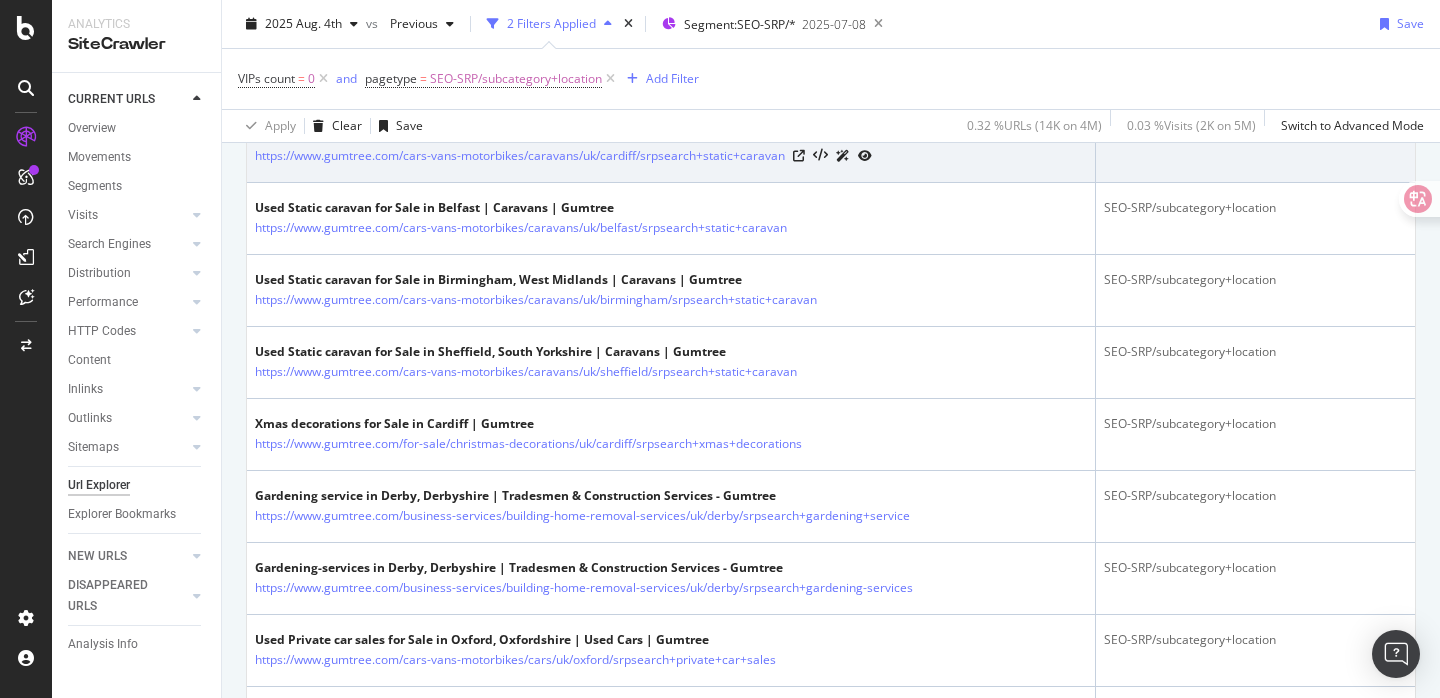 scroll, scrollTop: 836, scrollLeft: 0, axis: vertical 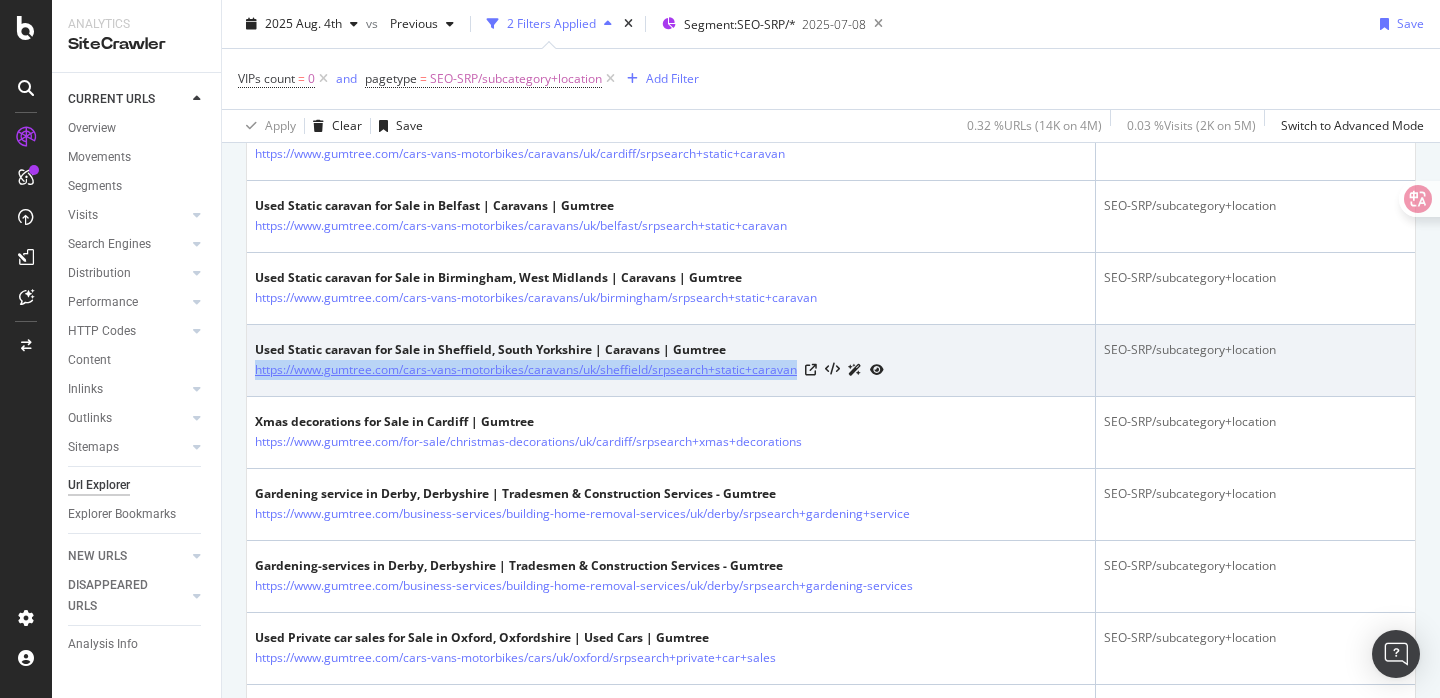 drag, startPoint x: 834, startPoint y: 387, endPoint x: 256, endPoint y: 385, distance: 578.0035 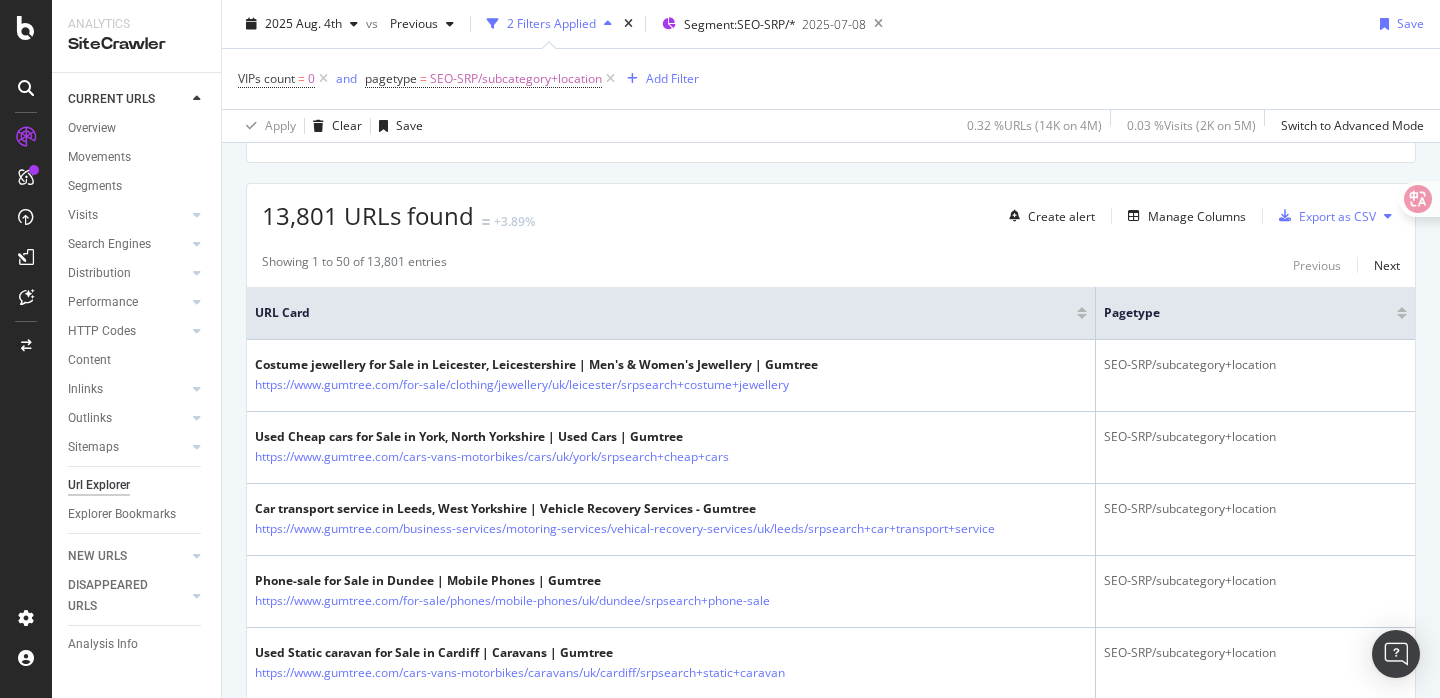 scroll, scrollTop: 0, scrollLeft: 0, axis: both 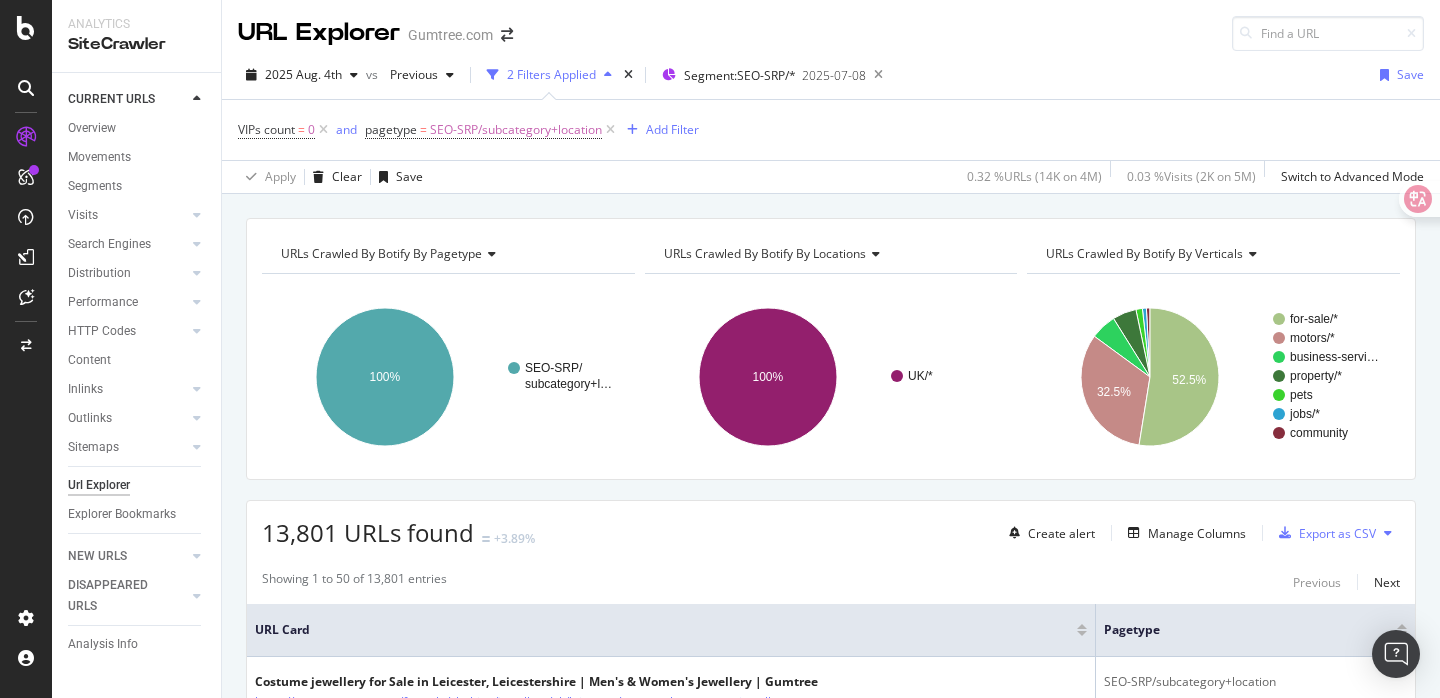 click on "URLs Crawled By Botify By pagetype
Chart (by Value) Table Expand Export as CSV Export as PNG Add to Custom Report
×
SEO-SRP/ subcategory+l… 100% pagetype Crawled URLs SEO-SRP/subcategory+location 13,801 subcategory+l…
URLs Crawled By Botify By locations
Chart (by Value) Table Expand Export as CSV Export as PNG Add to Custom Report
×
UK/* 100% locations Crawled URLs UK/* 13,801 UK/*
URLs Crawled By Botify By verticals
Chart (by Value) Table Expand Export as CSV Export as PNG Add to Custom Report
×
pets" at bounding box center (831, 218) 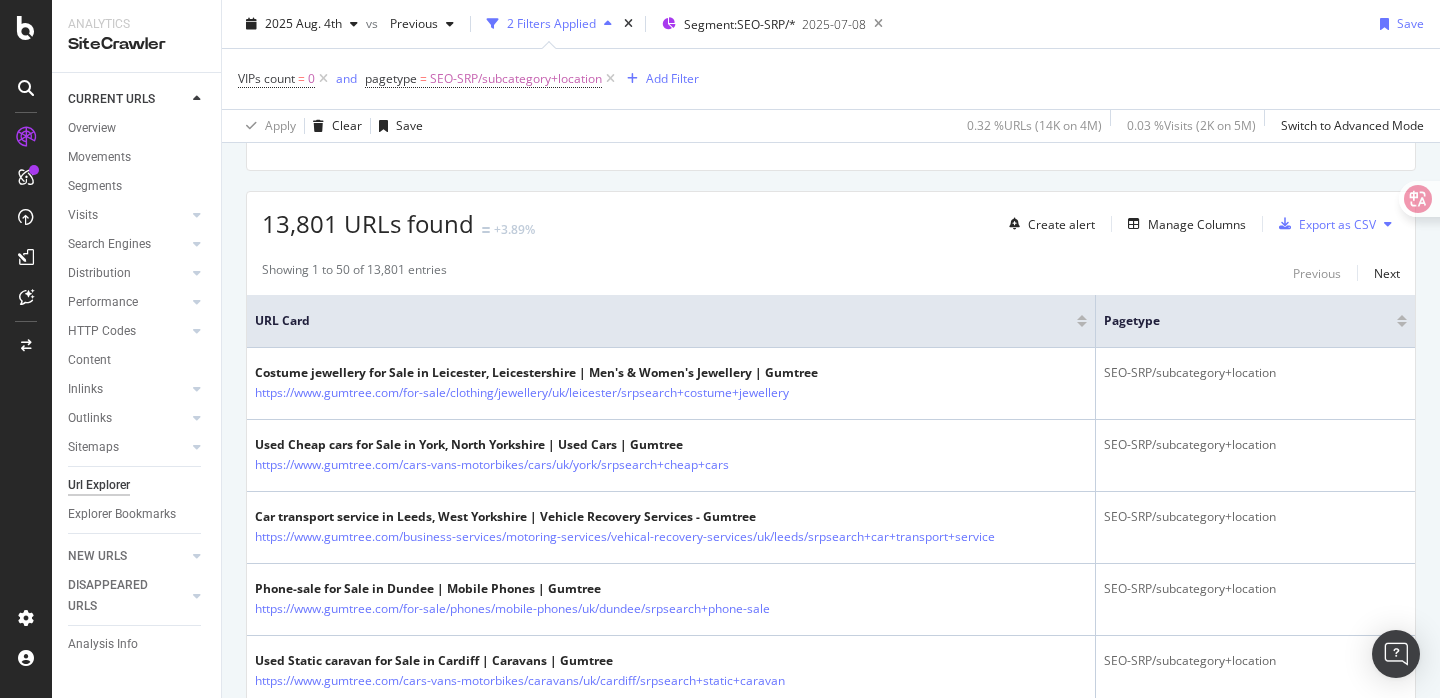 scroll, scrollTop: 334, scrollLeft: 0, axis: vertical 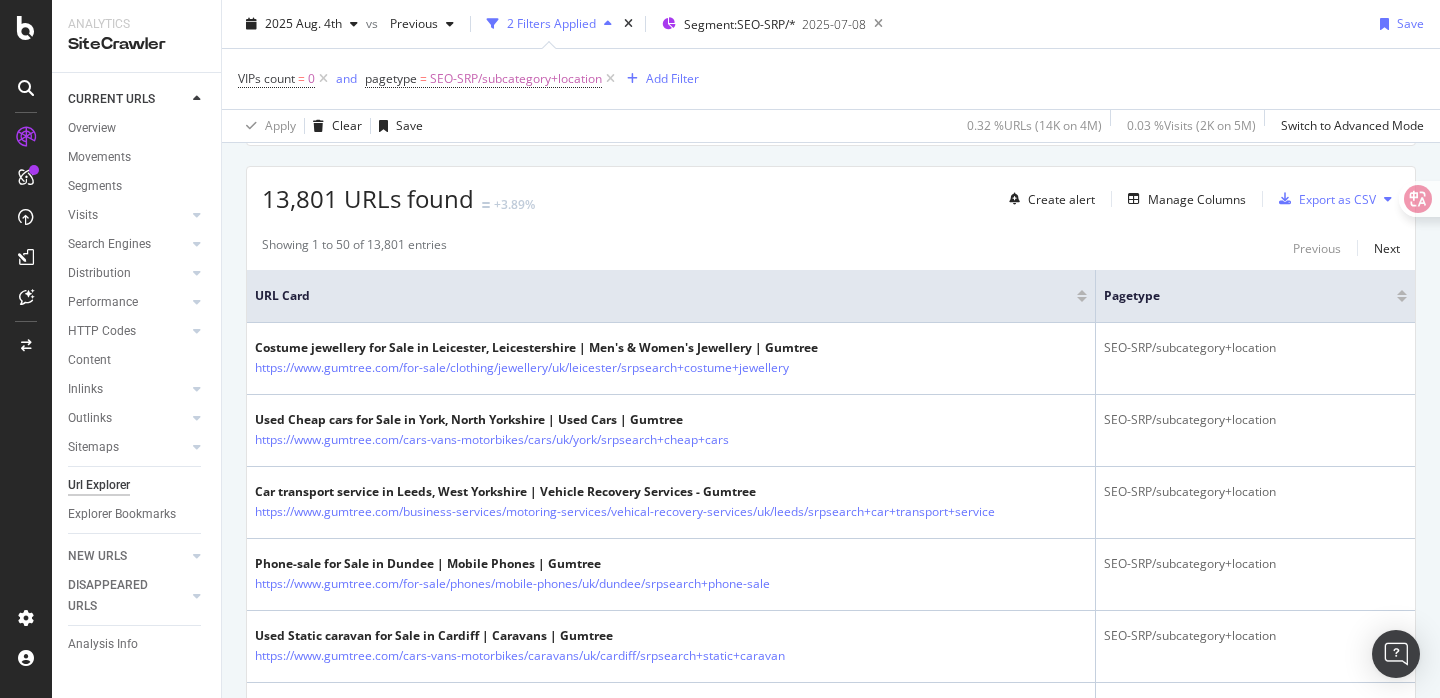 click on "URLs Crawled By Botify By pagetype
Chart (by Value) Table Expand Export as CSV Export as PNG Add to Custom Report
×
SEO-SRP/ subcategory+l… 100% pagetype Crawled URLs SEO-SRP/subcategory+location 13,801 subcategory+l…
URLs Crawled By Botify By locations
Chart (by Value) Table Expand Export as CSV Export as PNG Add to Custom Report
×
UK/* 100% locations Crawled URLs UK/* 13,801 UK/*
URLs Crawled By Botify By verticals
Chart (by Value) Table Expand Export as CSV Export as PNG Add to Custom Report
×
pets" at bounding box center [831, 1970] 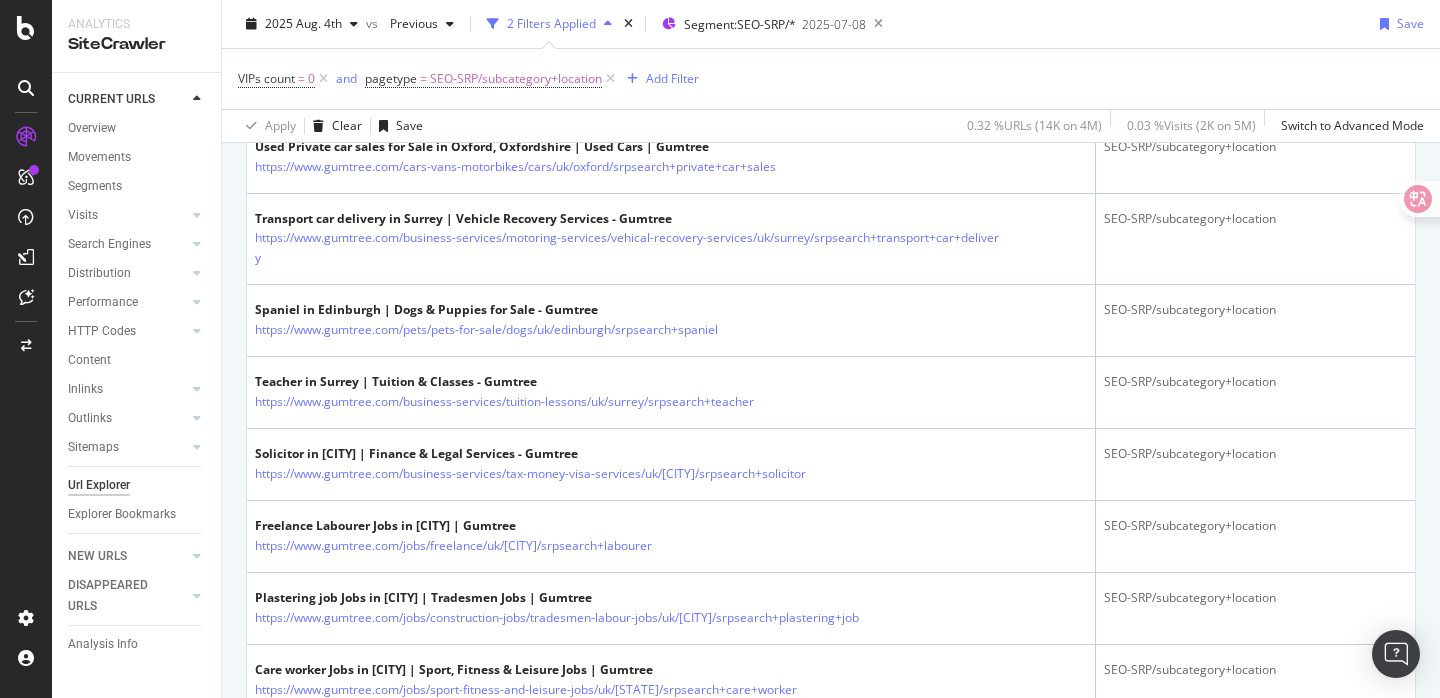 scroll, scrollTop: 1340, scrollLeft: 0, axis: vertical 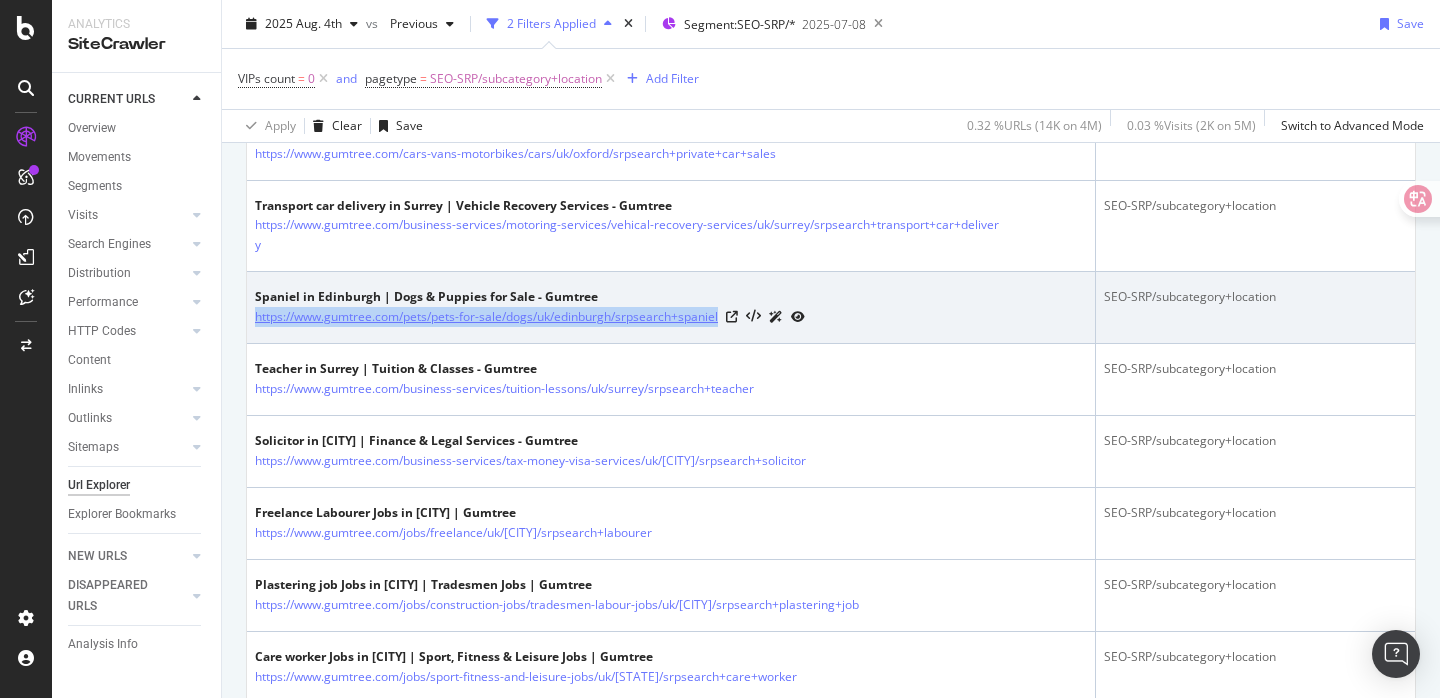 copy on "https://www.gumtree.com/pets/pets-for-sale/dogs/uk/edinburgh/srpsearch+spaniel" 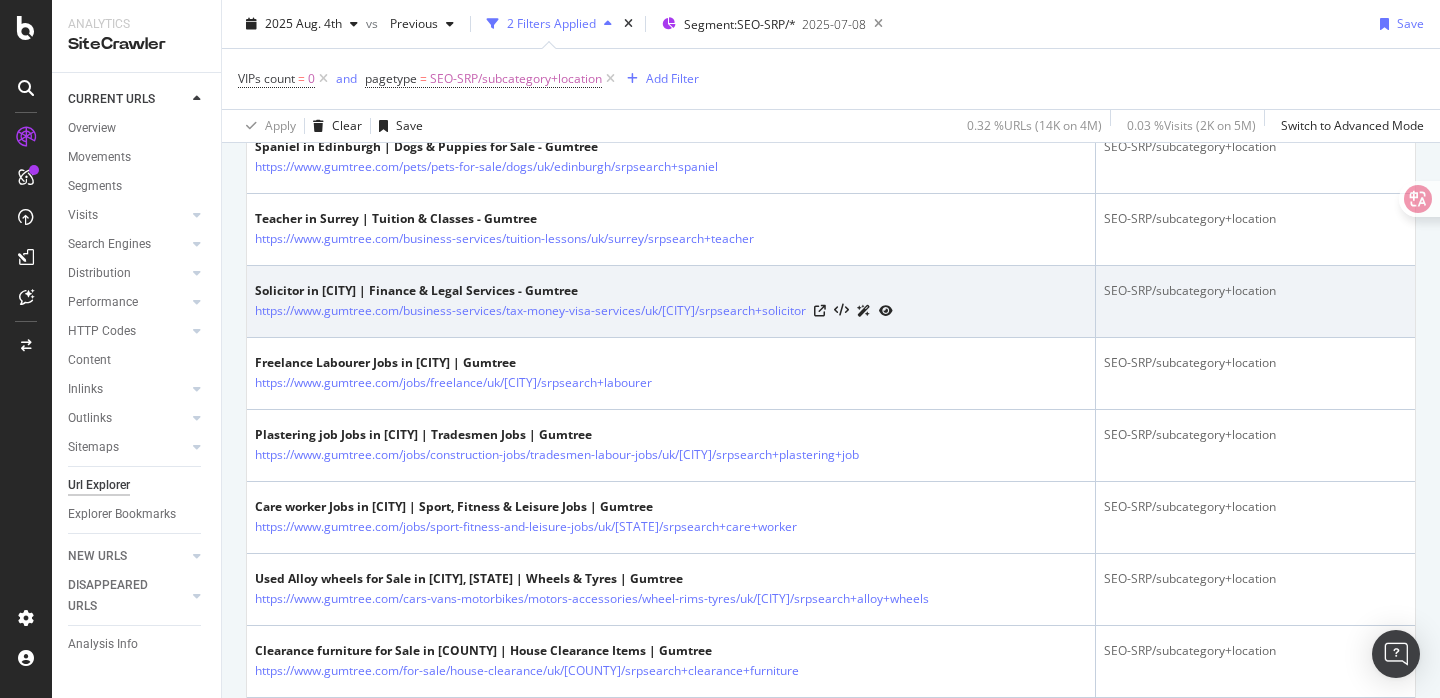 scroll, scrollTop: 353, scrollLeft: 0, axis: vertical 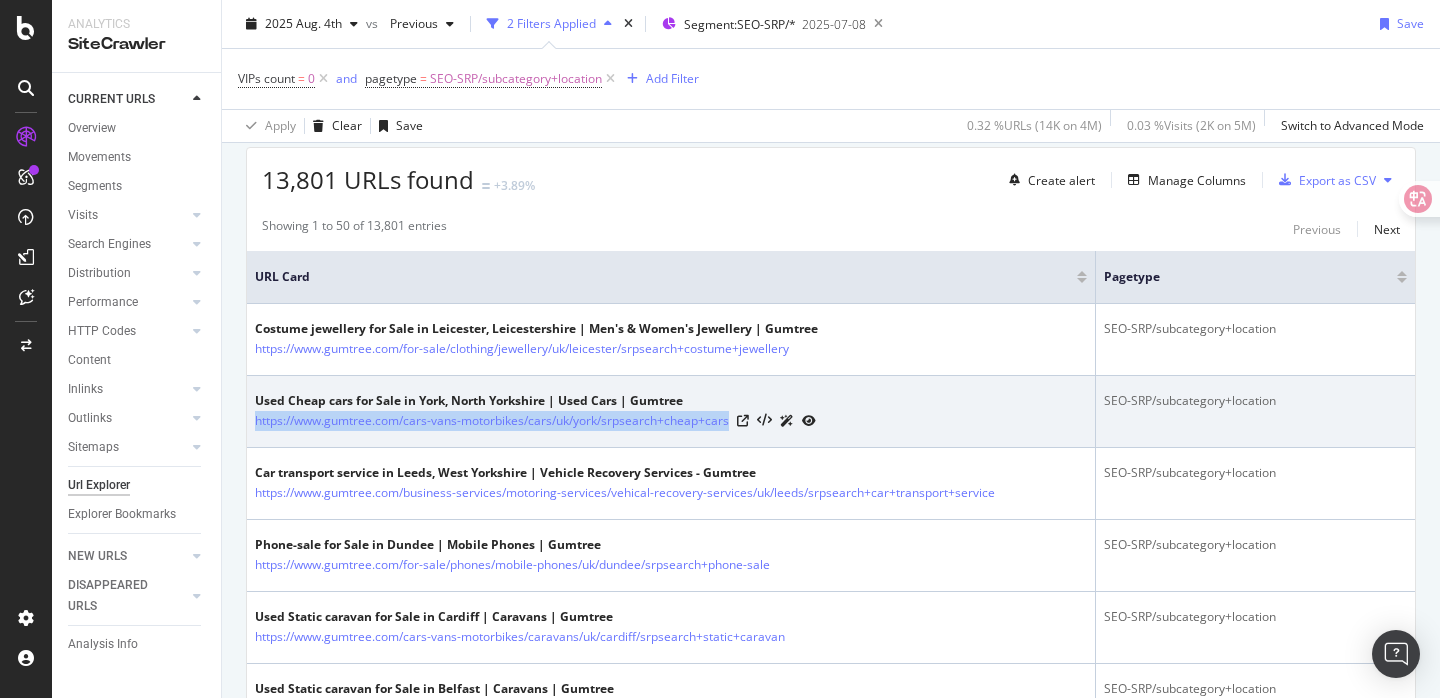drag, startPoint x: 763, startPoint y: 425, endPoint x: 254, endPoint y: 421, distance: 509.01572 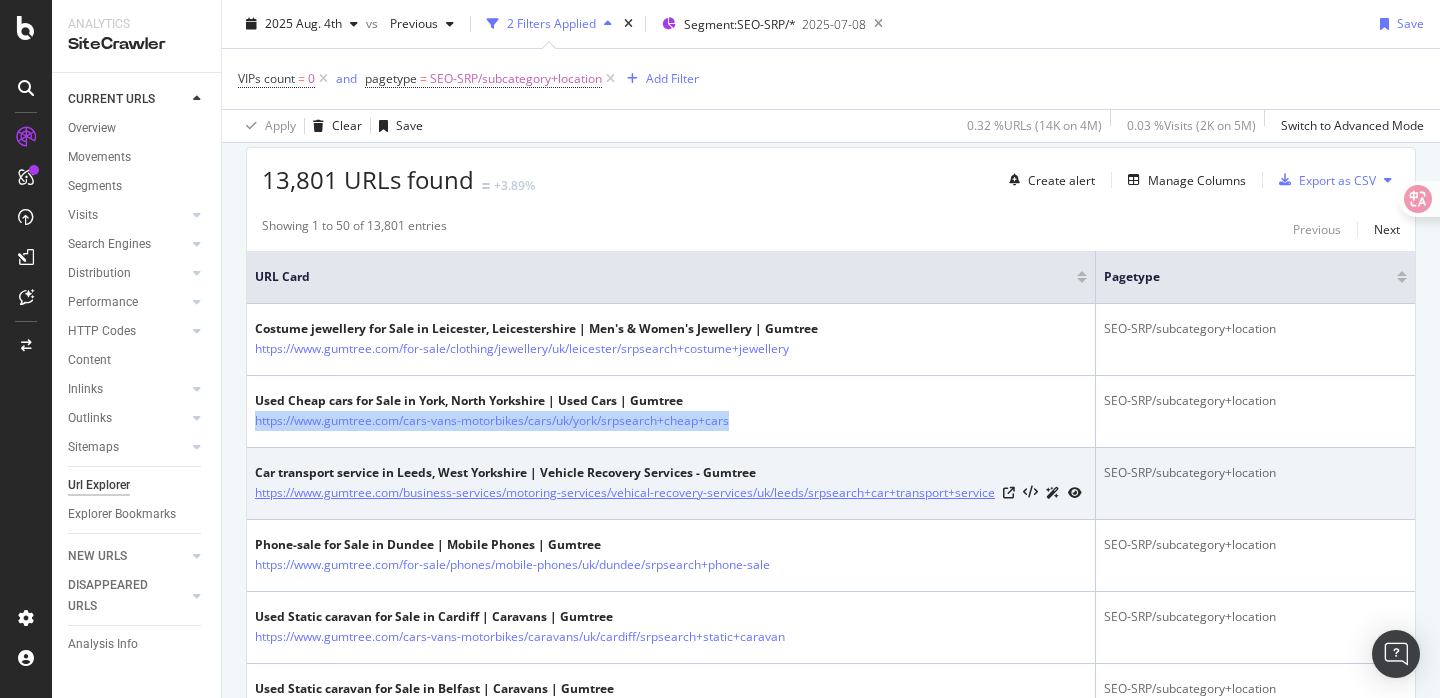 scroll, scrollTop: 368, scrollLeft: 0, axis: vertical 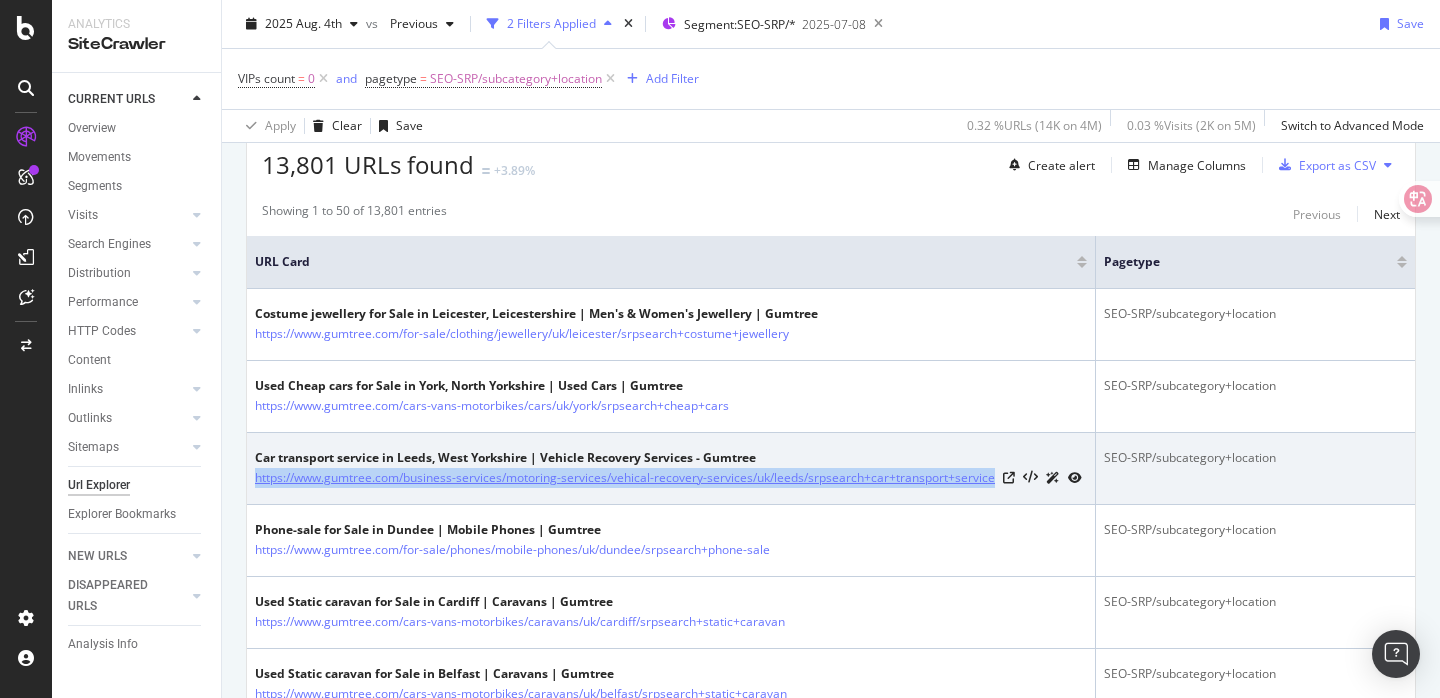 drag, startPoint x: 247, startPoint y: 475, endPoint x: 324, endPoint y: 492, distance: 78.854294 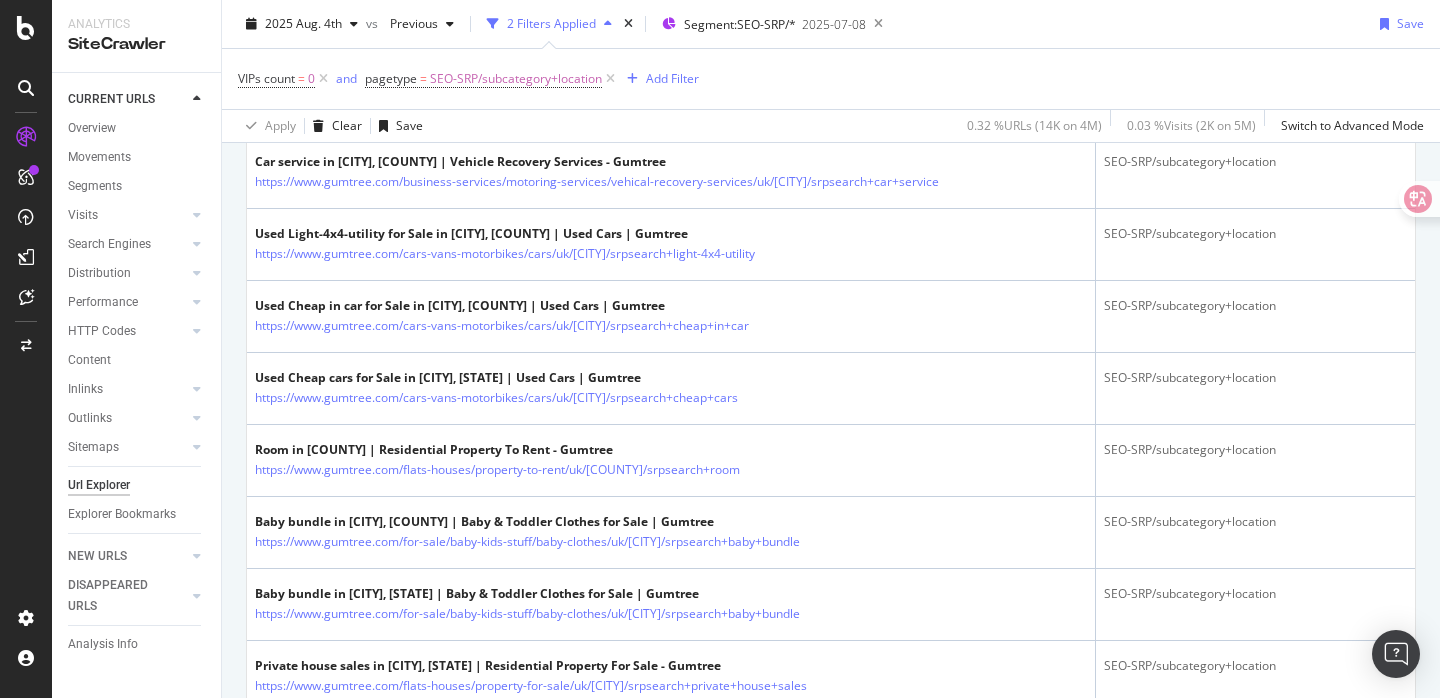 scroll, scrollTop: 2233, scrollLeft: 0, axis: vertical 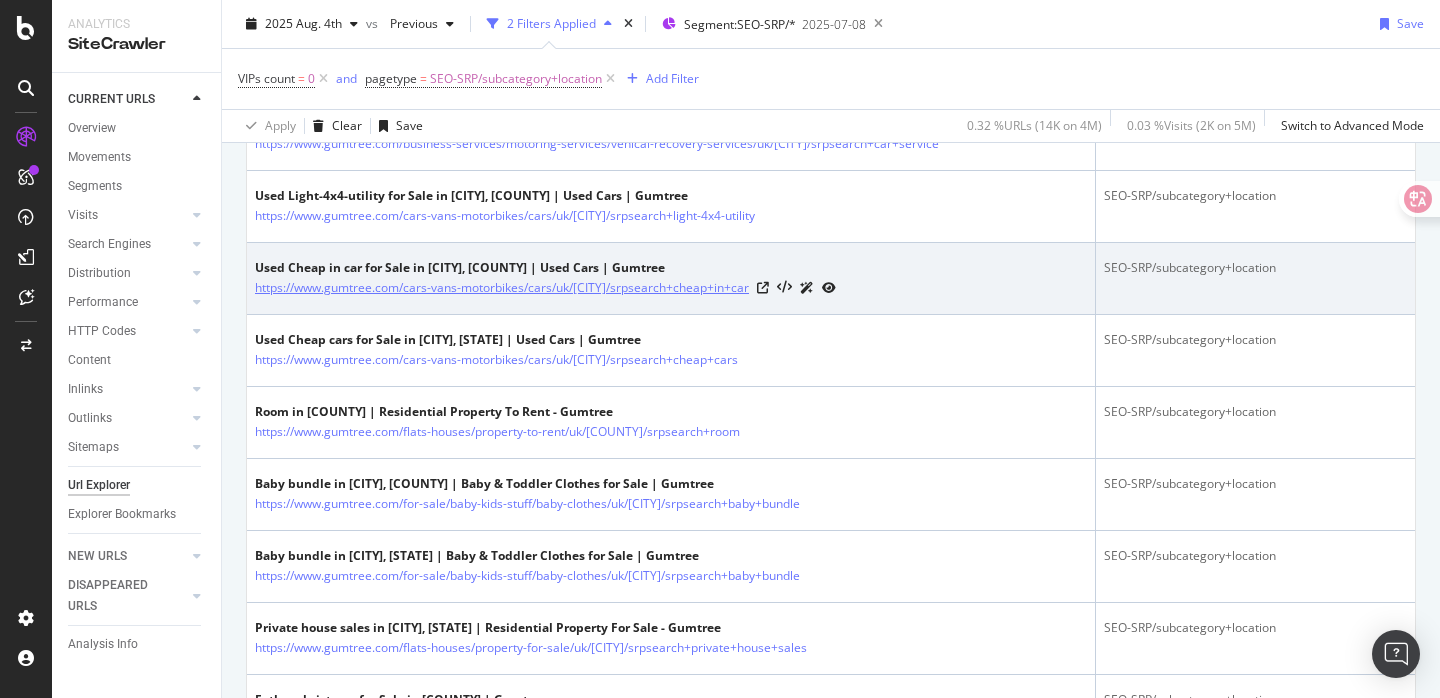 drag, startPoint x: 248, startPoint y: 365, endPoint x: 789, endPoint y: 365, distance: 541 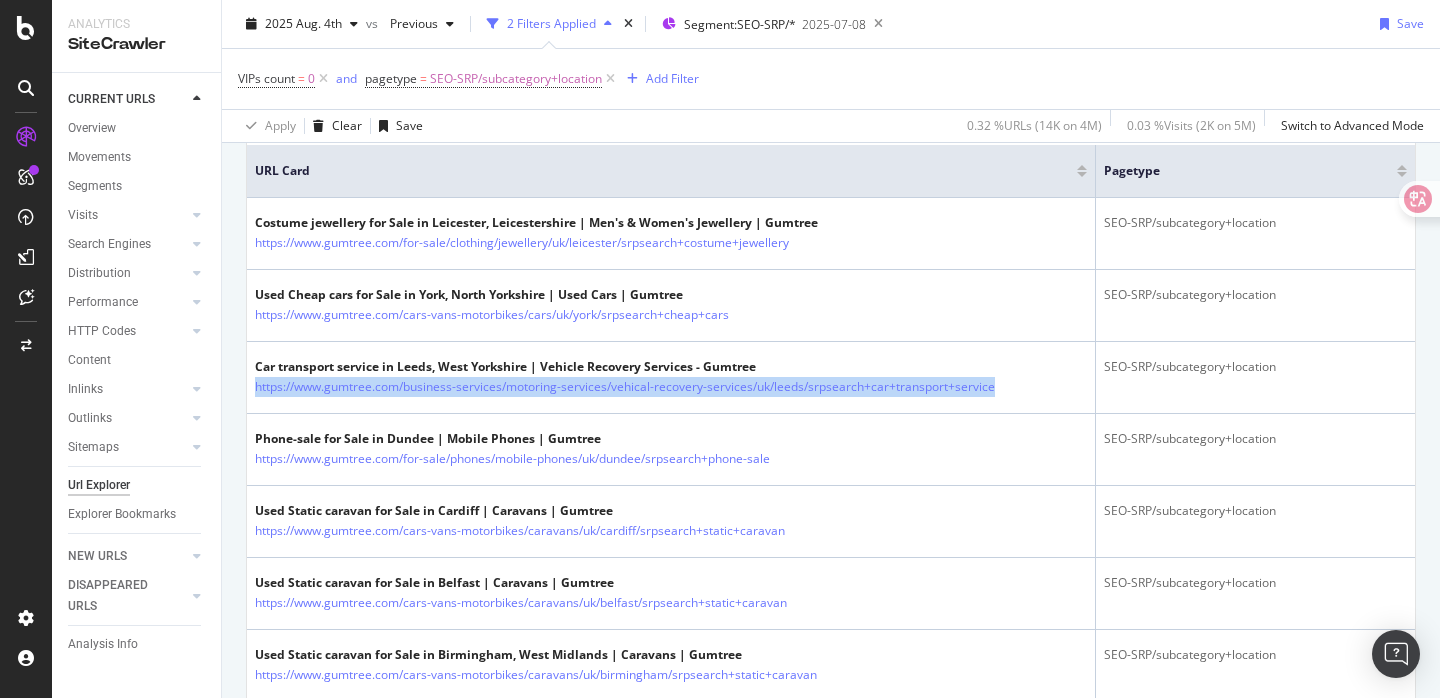 scroll, scrollTop: 474, scrollLeft: 0, axis: vertical 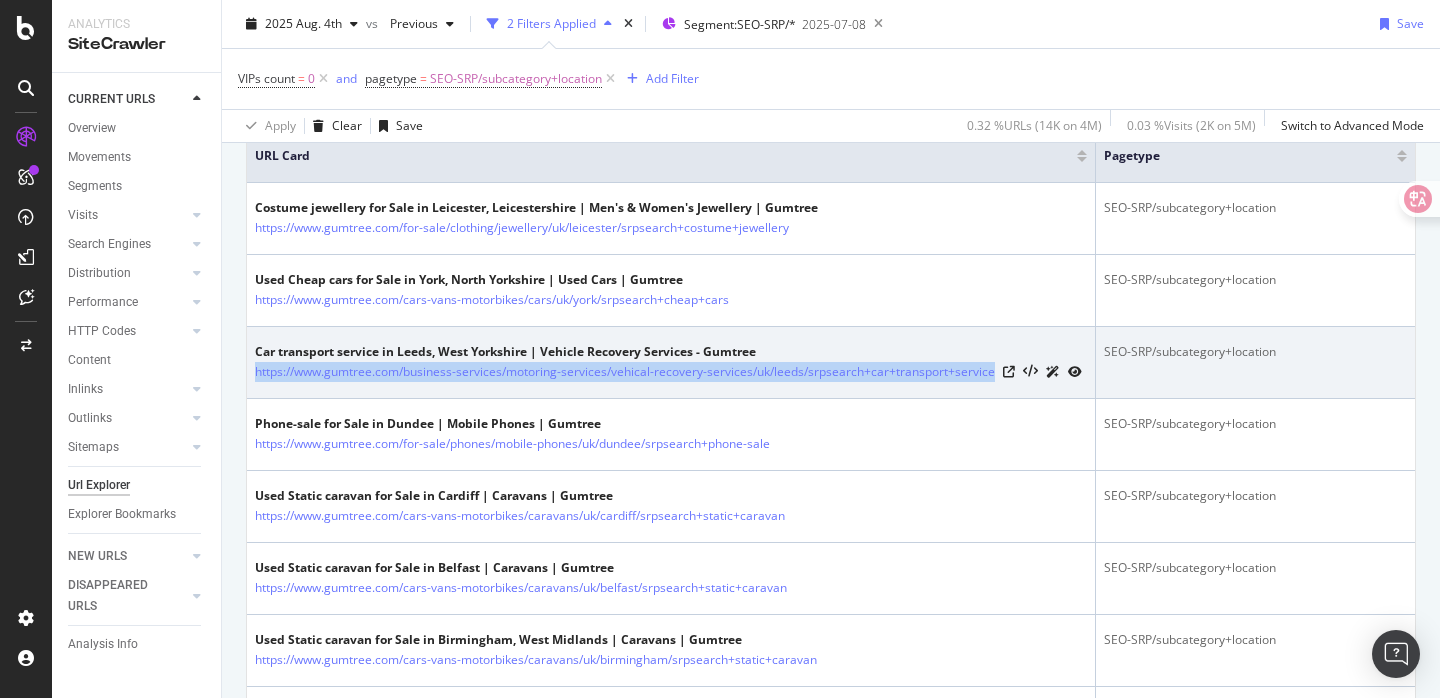drag, startPoint x: 290, startPoint y: 404, endPoint x: 253, endPoint y: 376, distance: 46.400433 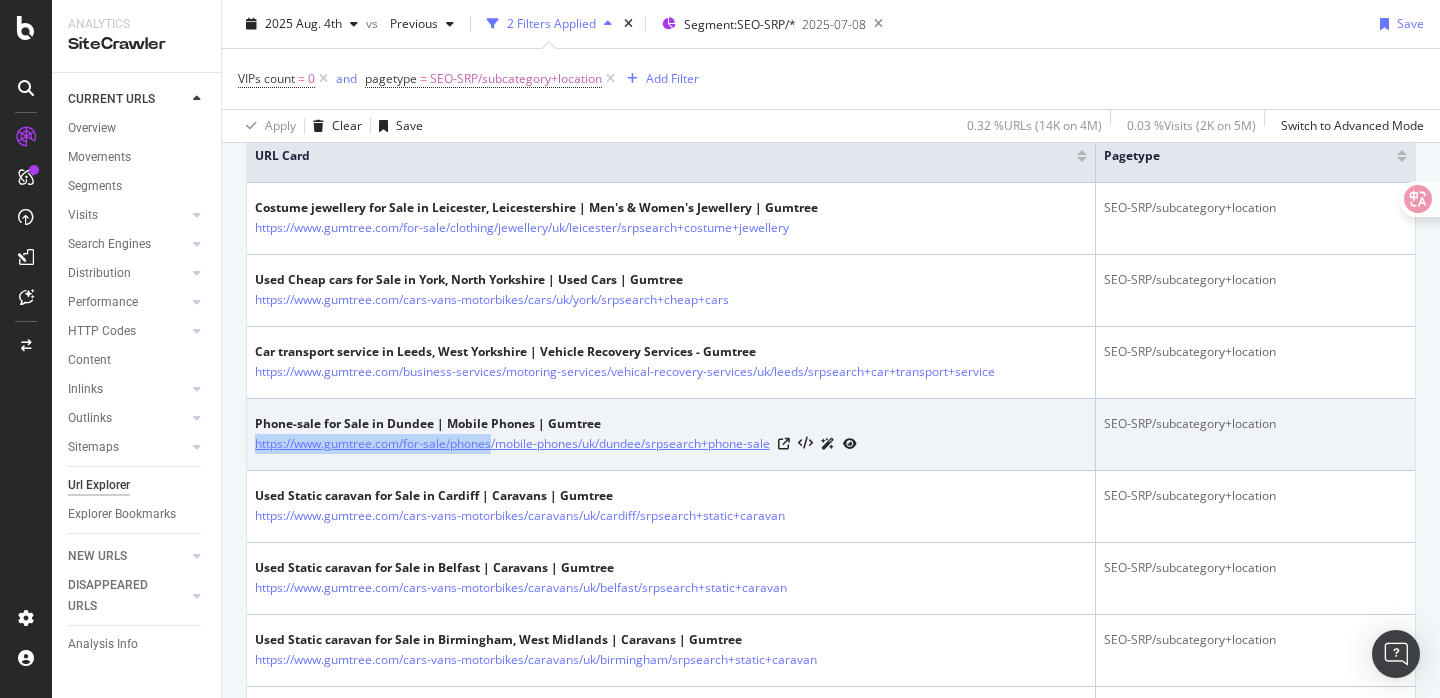 drag, startPoint x: 254, startPoint y: 472, endPoint x: 511, endPoint y: 471, distance: 257.00195 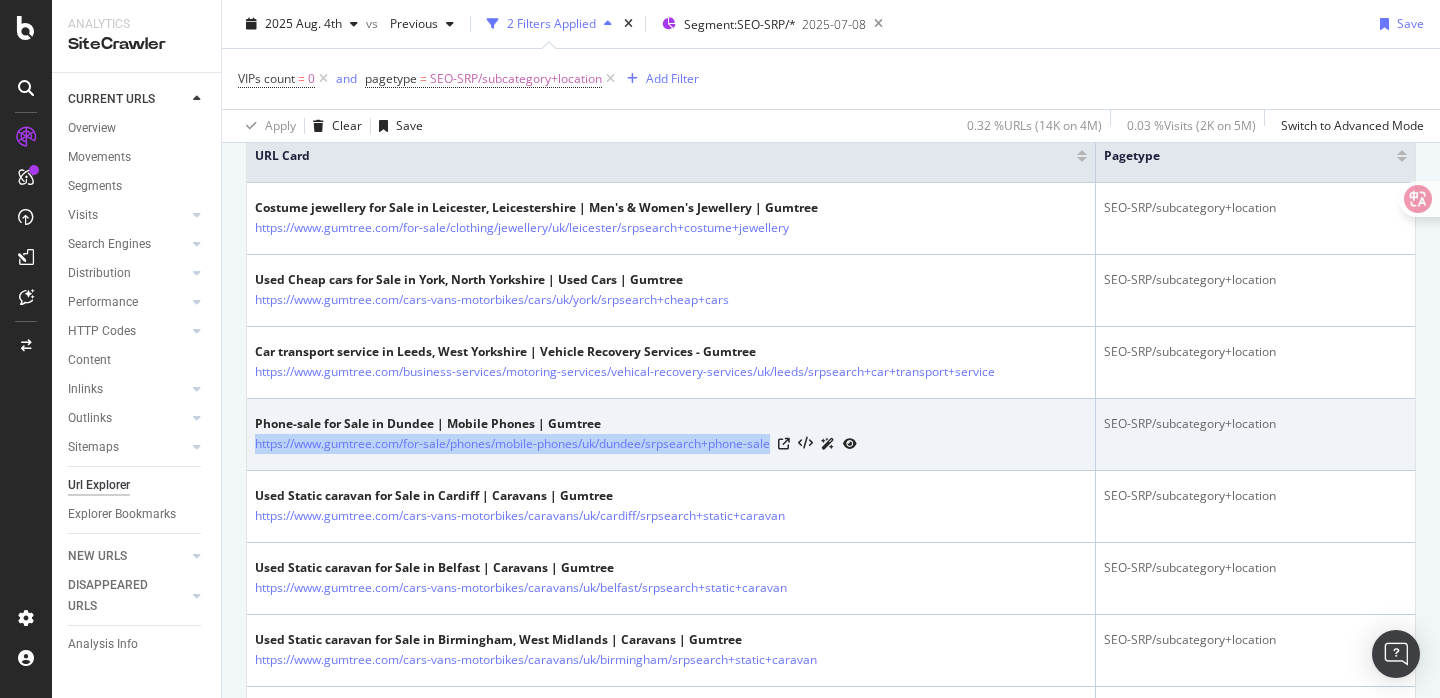 click on "https://www.gumtree.com/for-sale/phones/mobile-phones/uk/dundee/srpsearch+phone-sale" at bounding box center [556, 443] 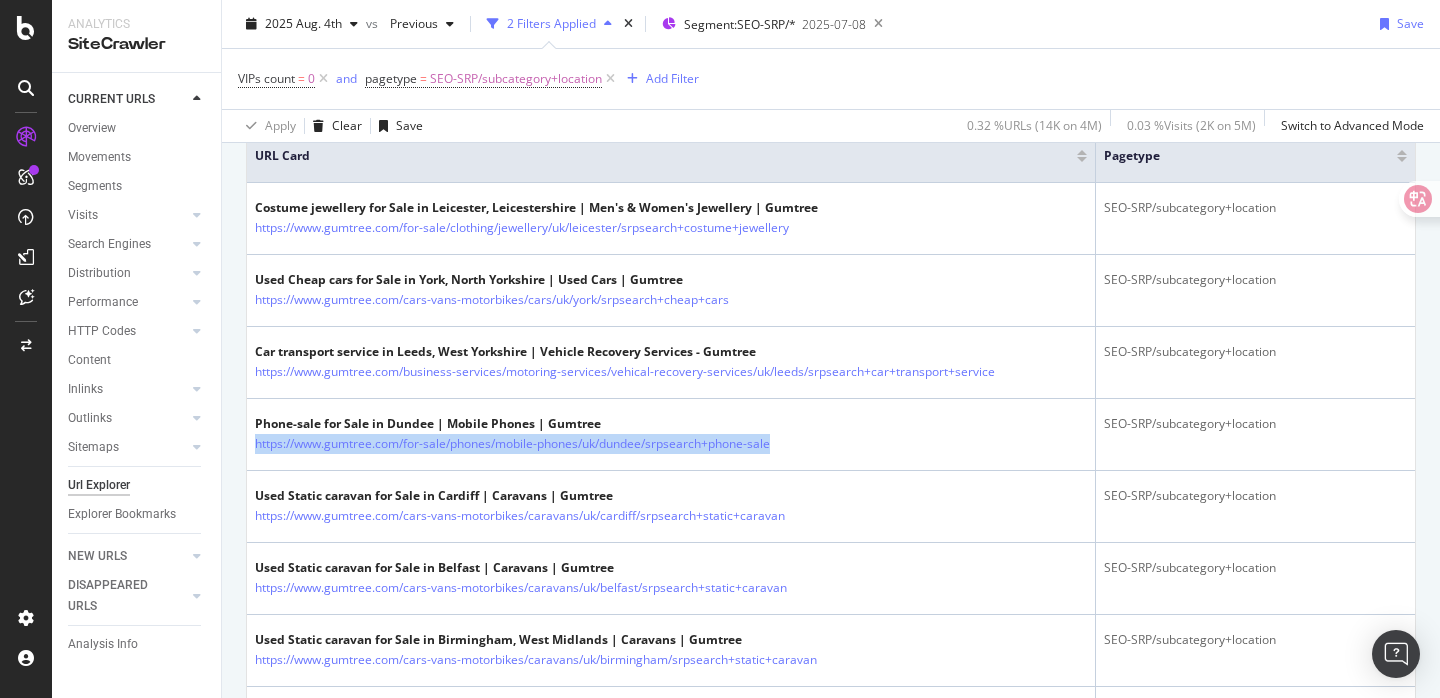 copy on "https://www.gumtree.com/for-sale/phones/mobile-phones/uk/dundee/srpsearch+phone-sale" 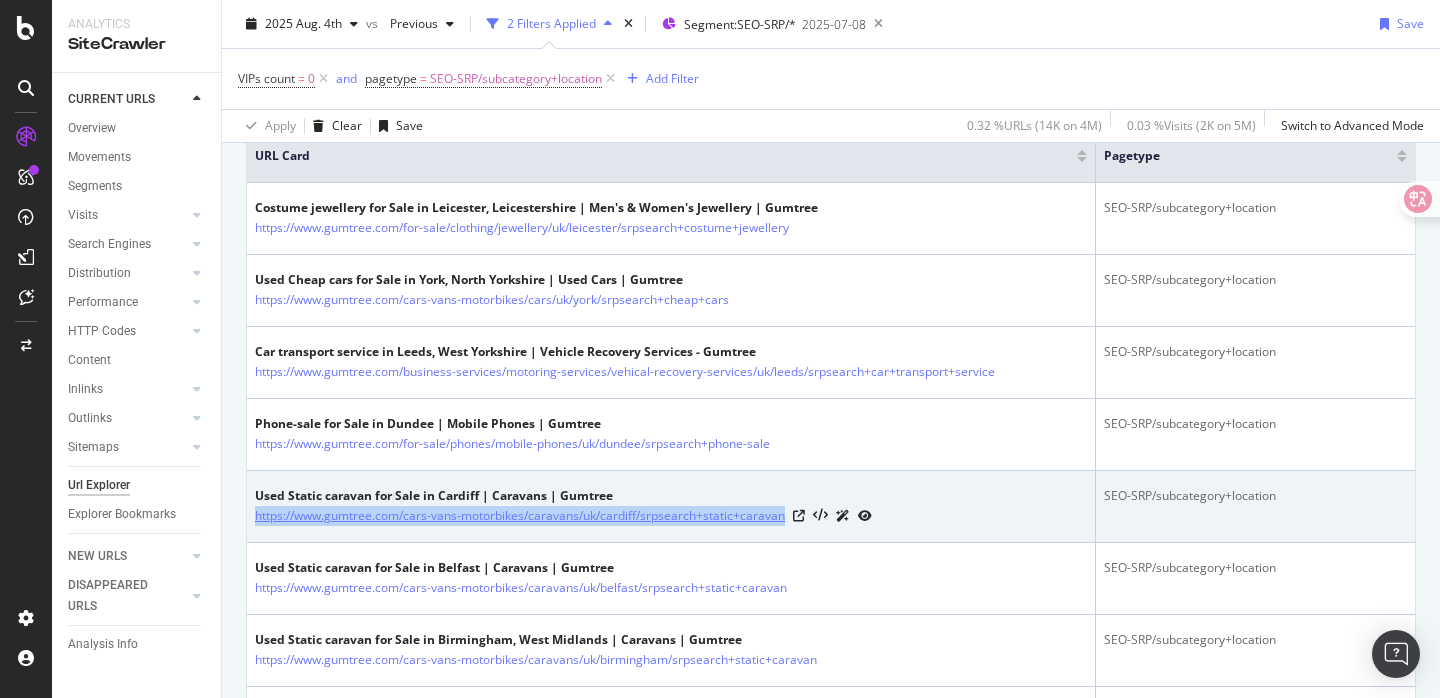 drag, startPoint x: 824, startPoint y: 543, endPoint x: 257, endPoint y: 533, distance: 567.0882 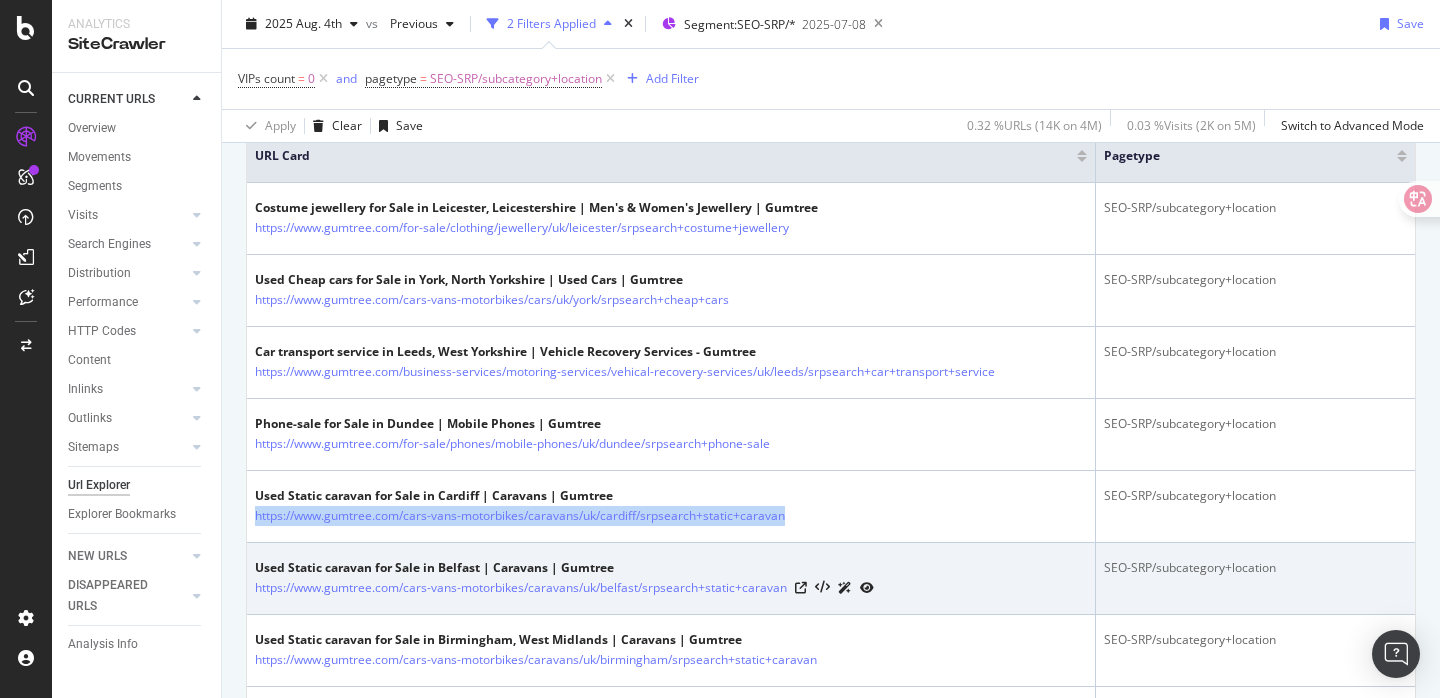 scroll, scrollTop: 577, scrollLeft: 0, axis: vertical 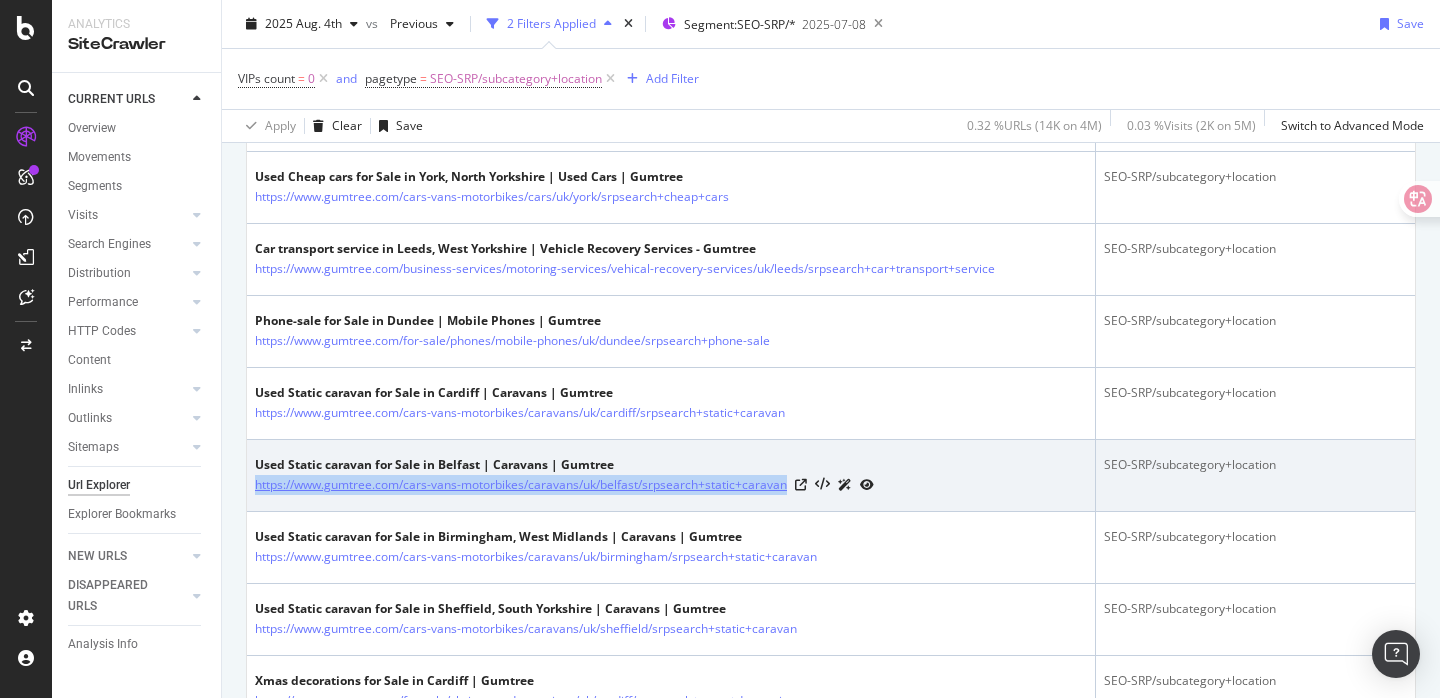 copy on "https://www.gumtree.com/cars-vans-motorbikes/caravans/uk/belfast/srpsearch+static+caravan" 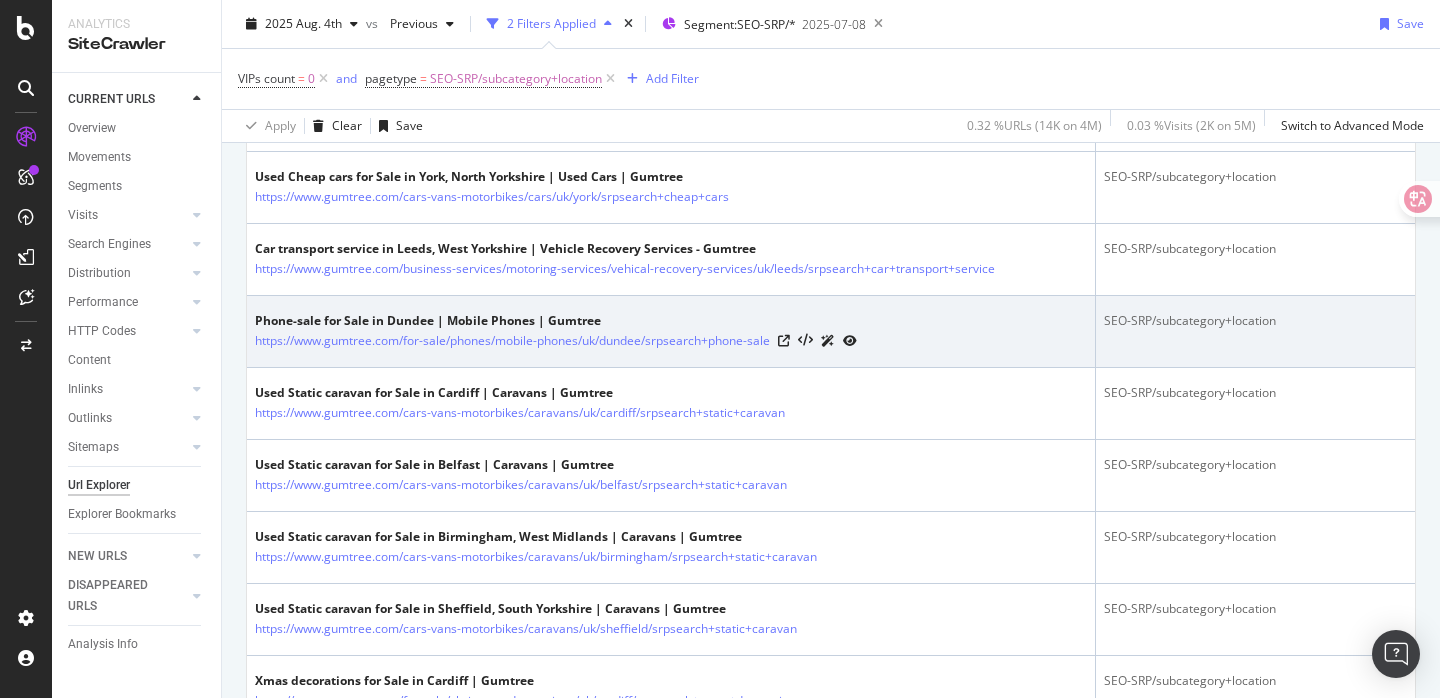 click on "Phone-sale for Sale in Dundee | Mobile Phones | Gumtree https://www.gumtree.com/for-sale/phones/mobile-phones/uk/dundee/srpsearch+phone-sale" at bounding box center [671, 332] 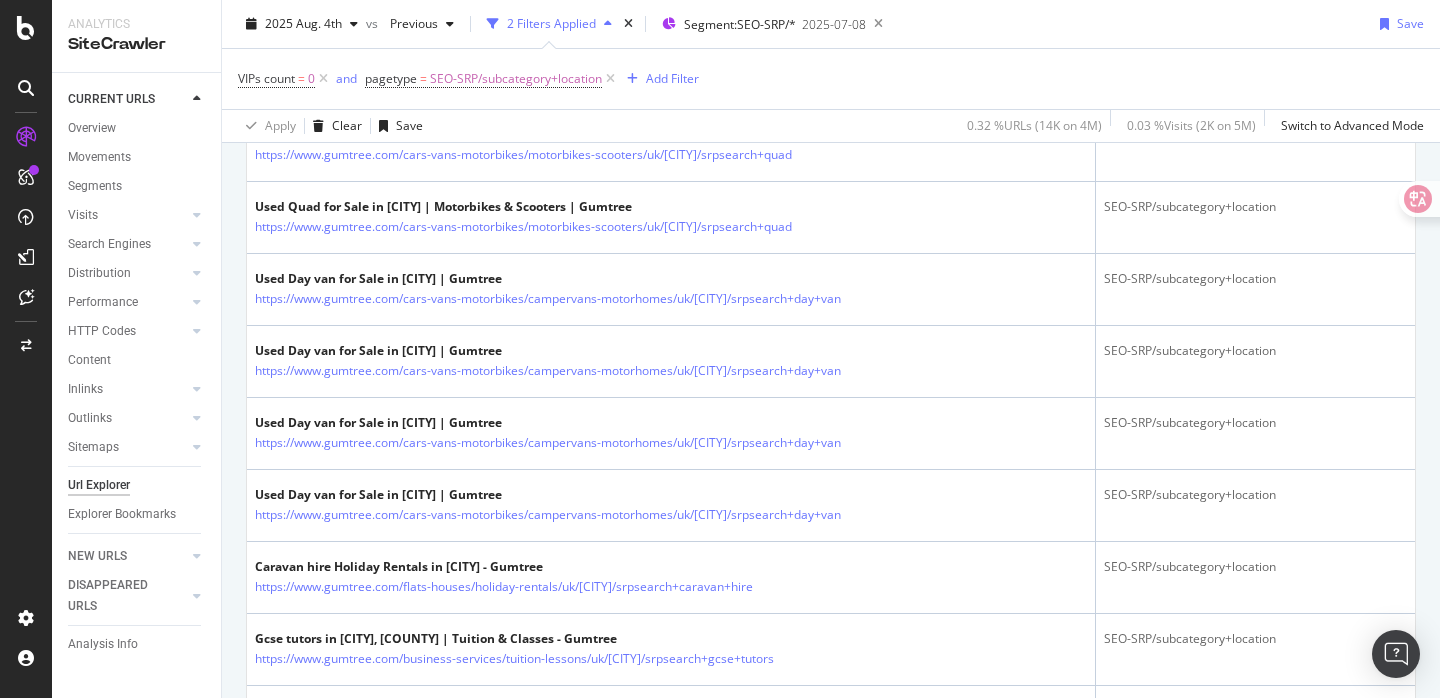 scroll, scrollTop: 3808, scrollLeft: 0, axis: vertical 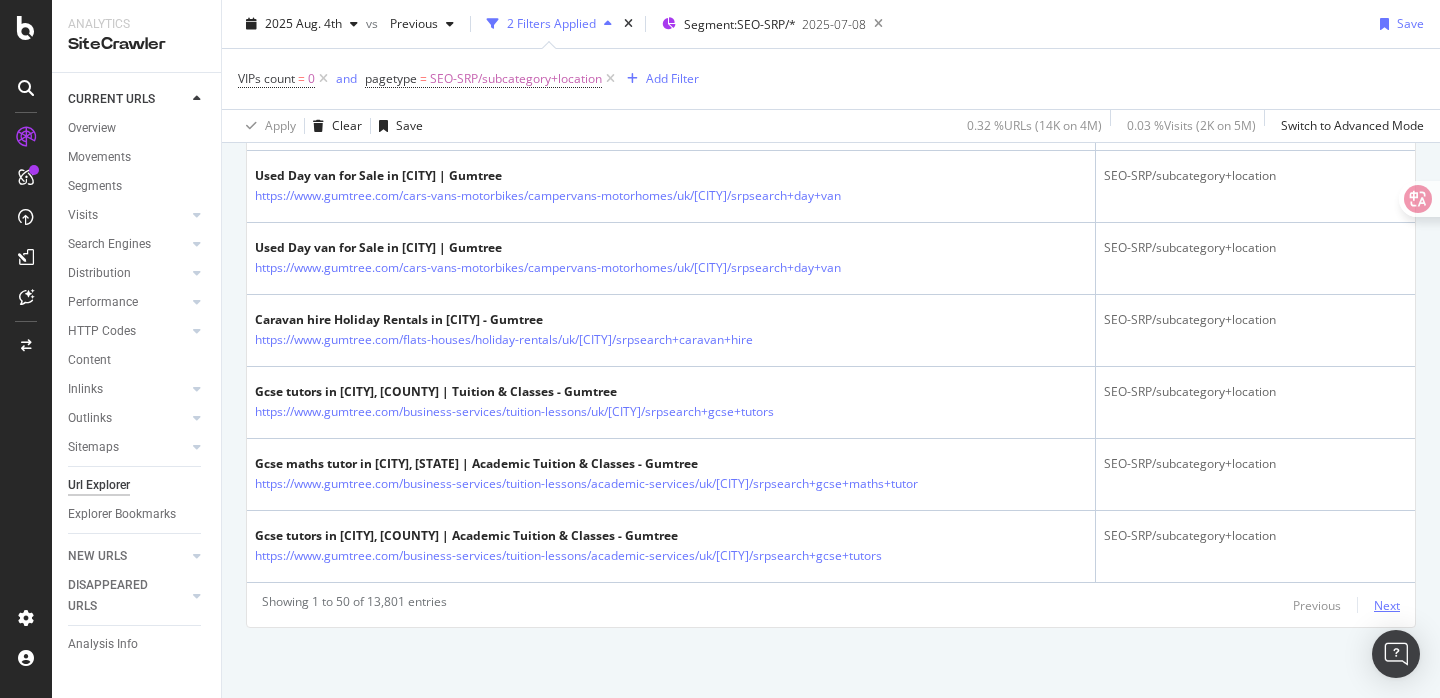 click on "Next" at bounding box center [1387, 605] 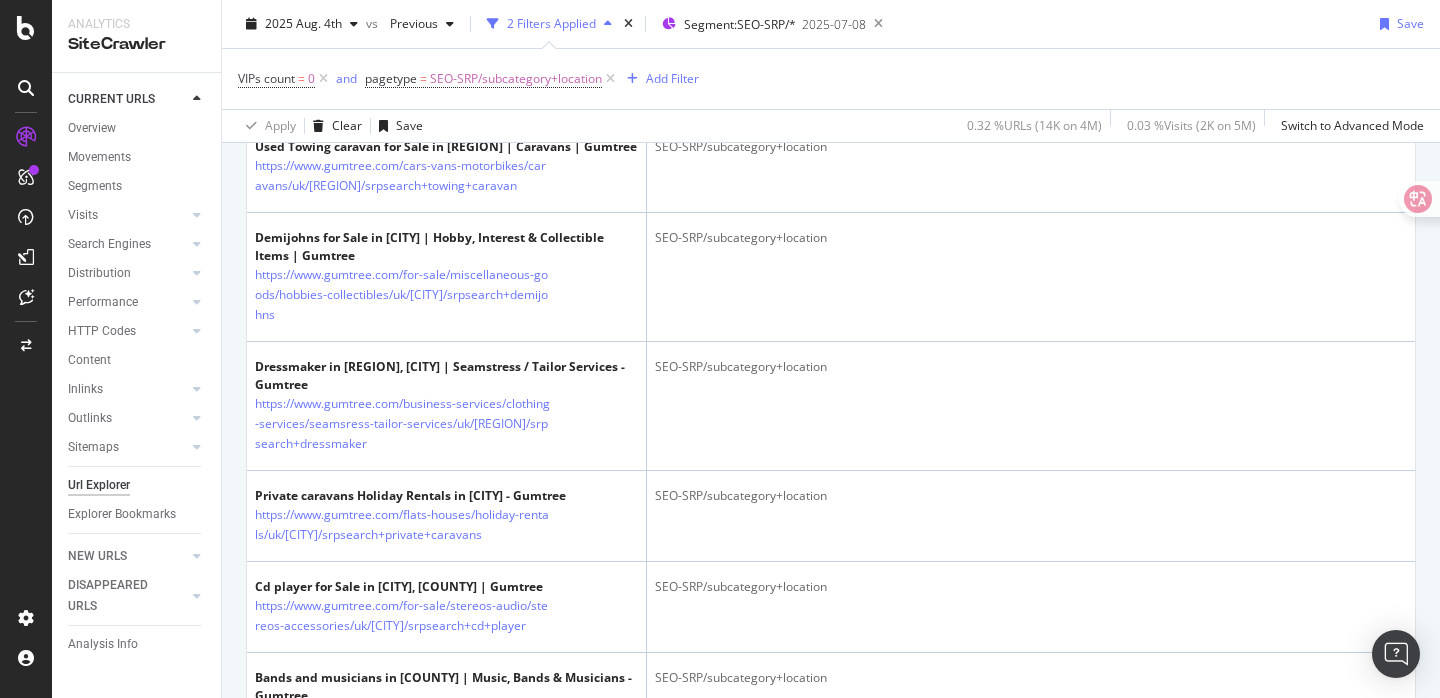 scroll, scrollTop: 4595, scrollLeft: 0, axis: vertical 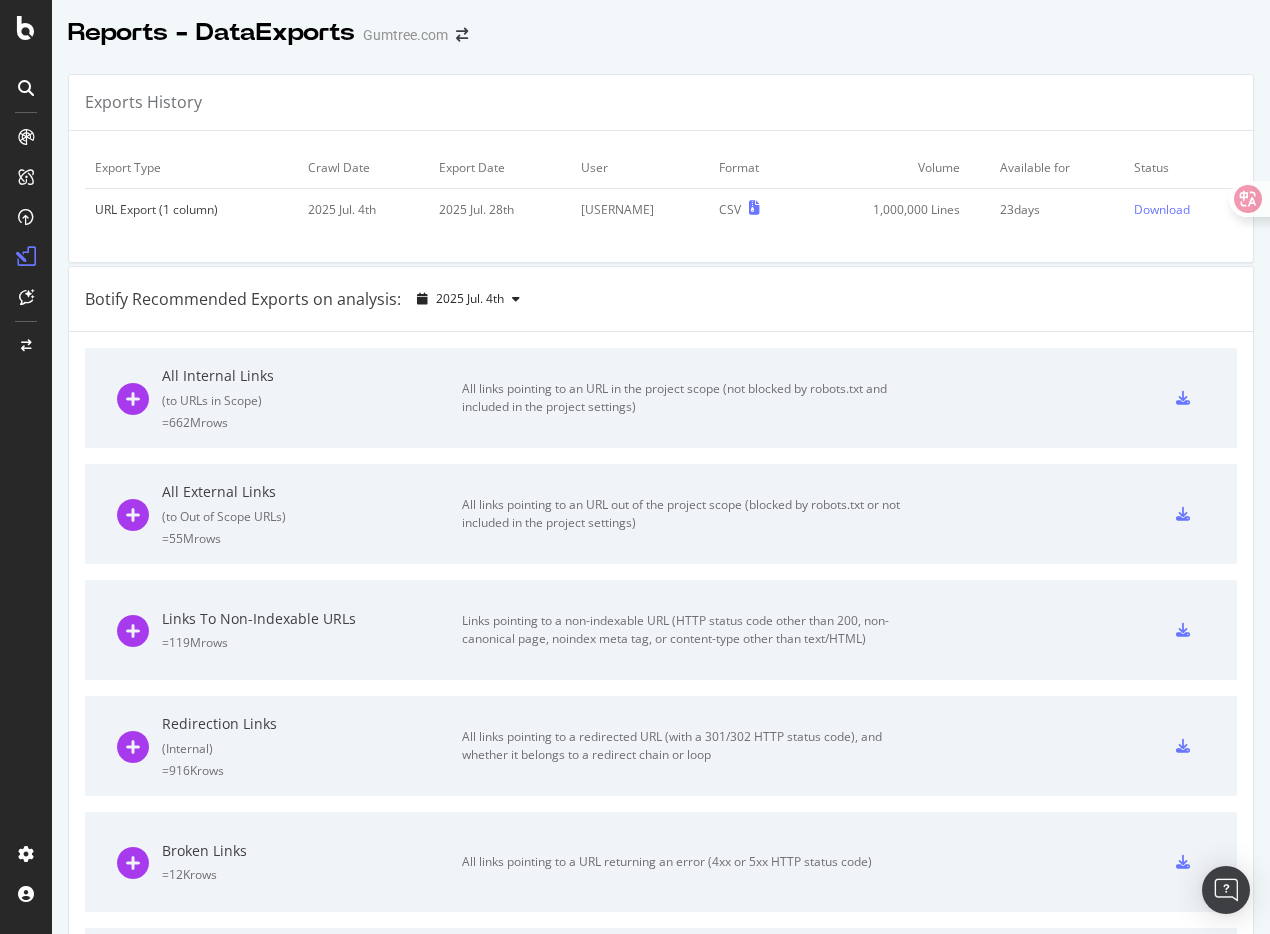 click on "URL Export (1 column)" at bounding box center [191, 209] 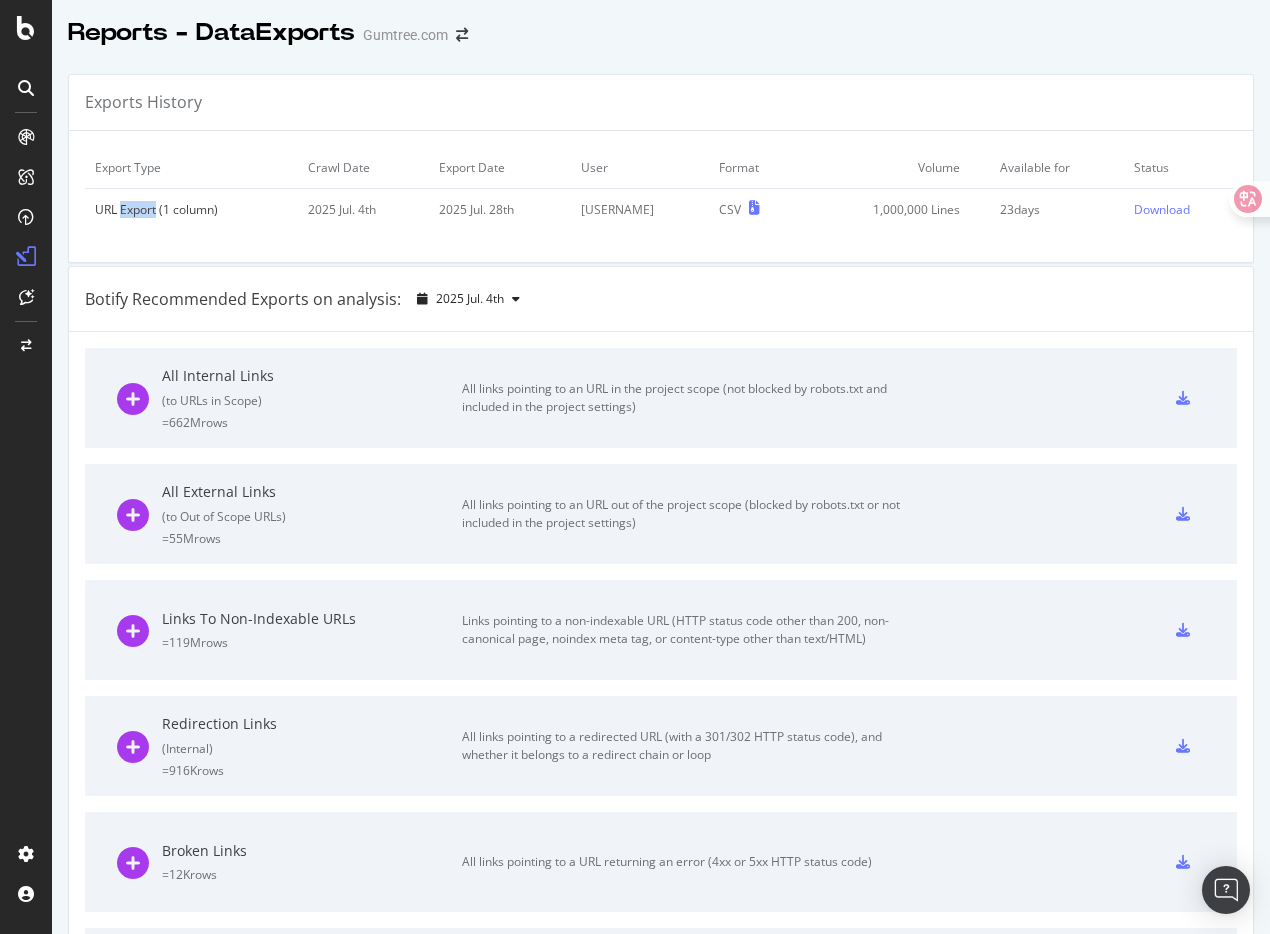 click on "URL Export (1 column)" at bounding box center (191, 209) 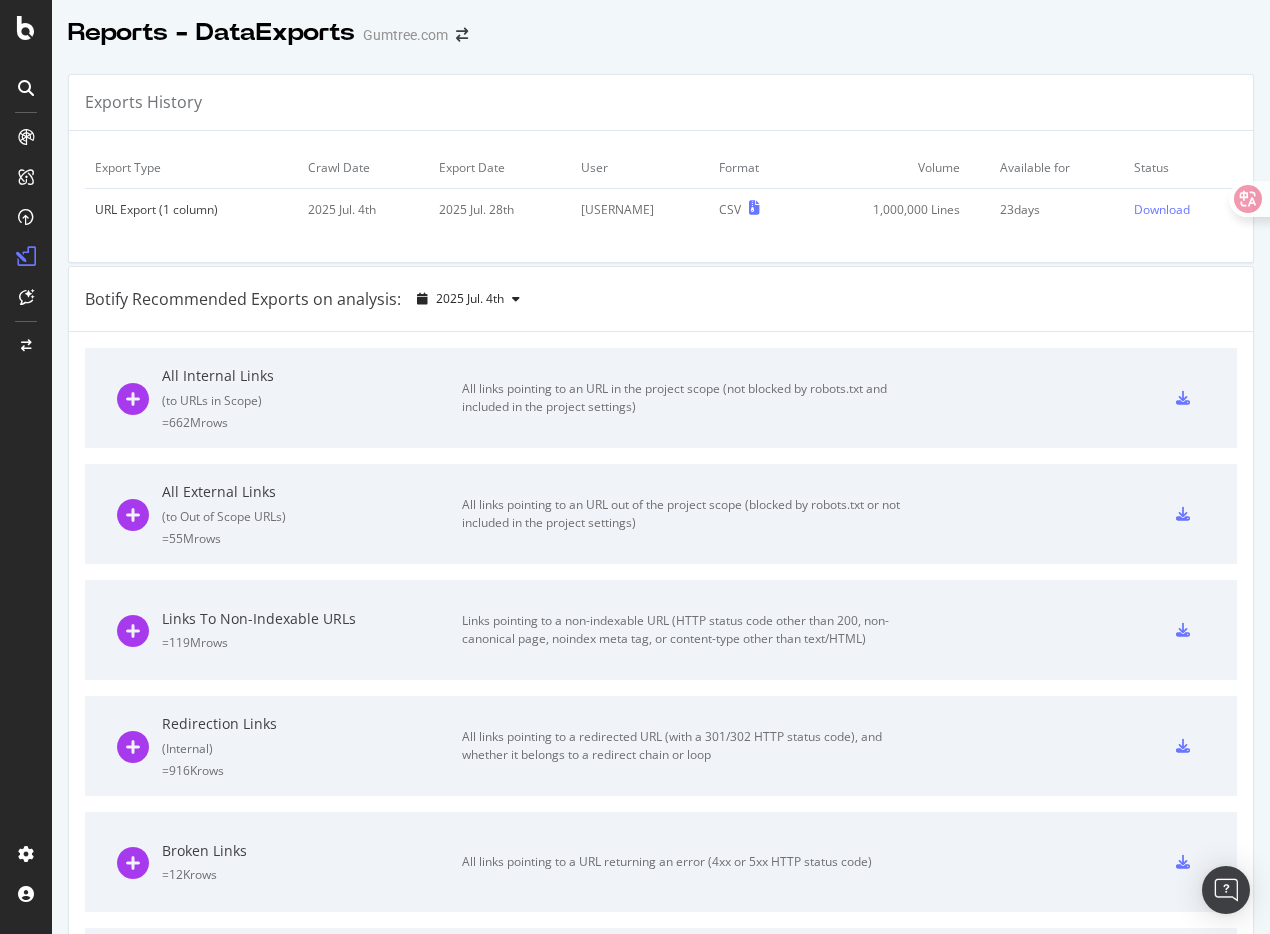 click on "URL Export (1 column)" at bounding box center [191, 209] 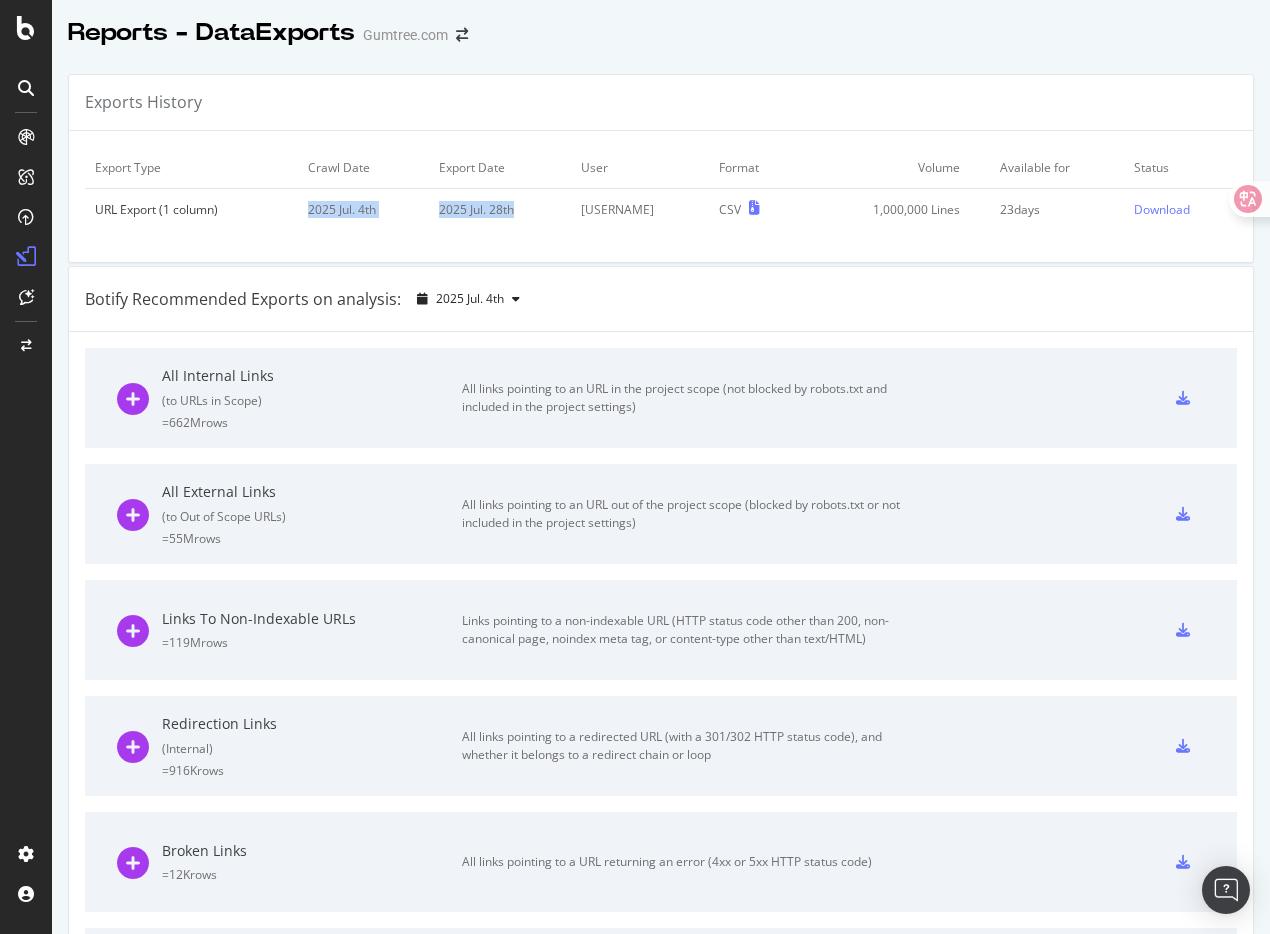 drag, startPoint x: 262, startPoint y: 206, endPoint x: 533, endPoint y: 205, distance: 271.00183 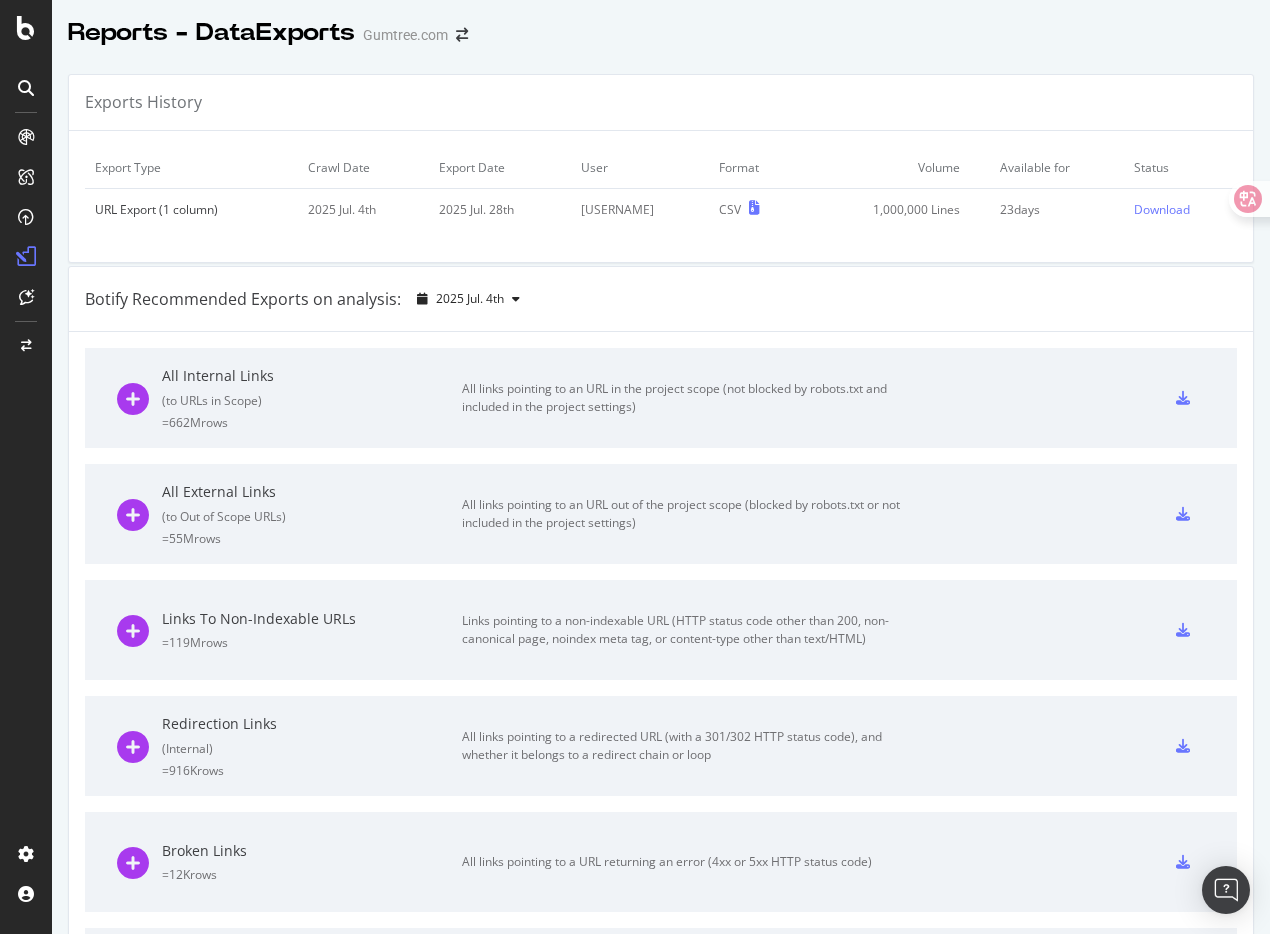 drag, startPoint x: 533, startPoint y: 205, endPoint x: 647, endPoint y: 205, distance: 114 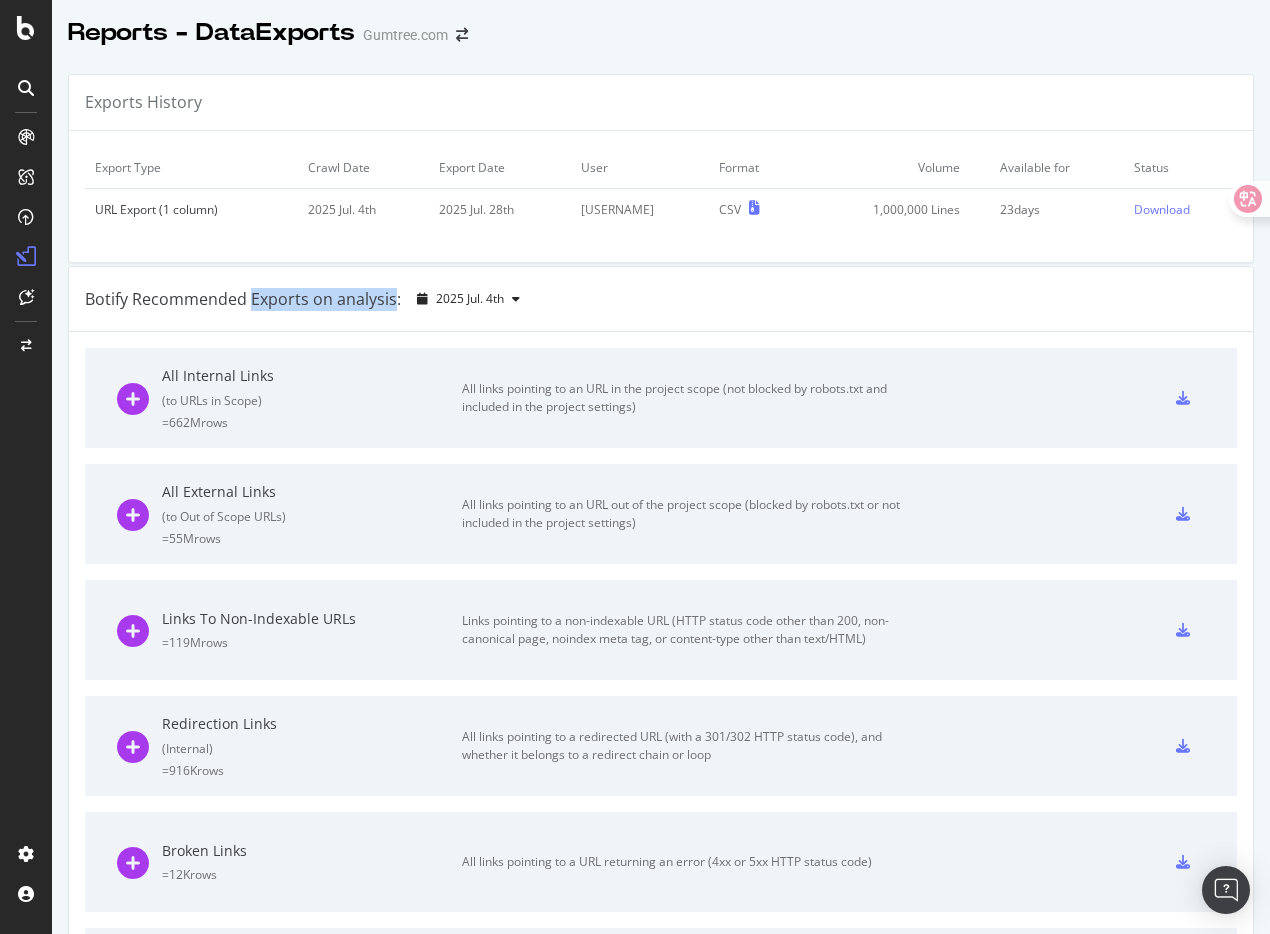 drag, startPoint x: 248, startPoint y: 305, endPoint x: 391, endPoint y: 298, distance: 143.17122 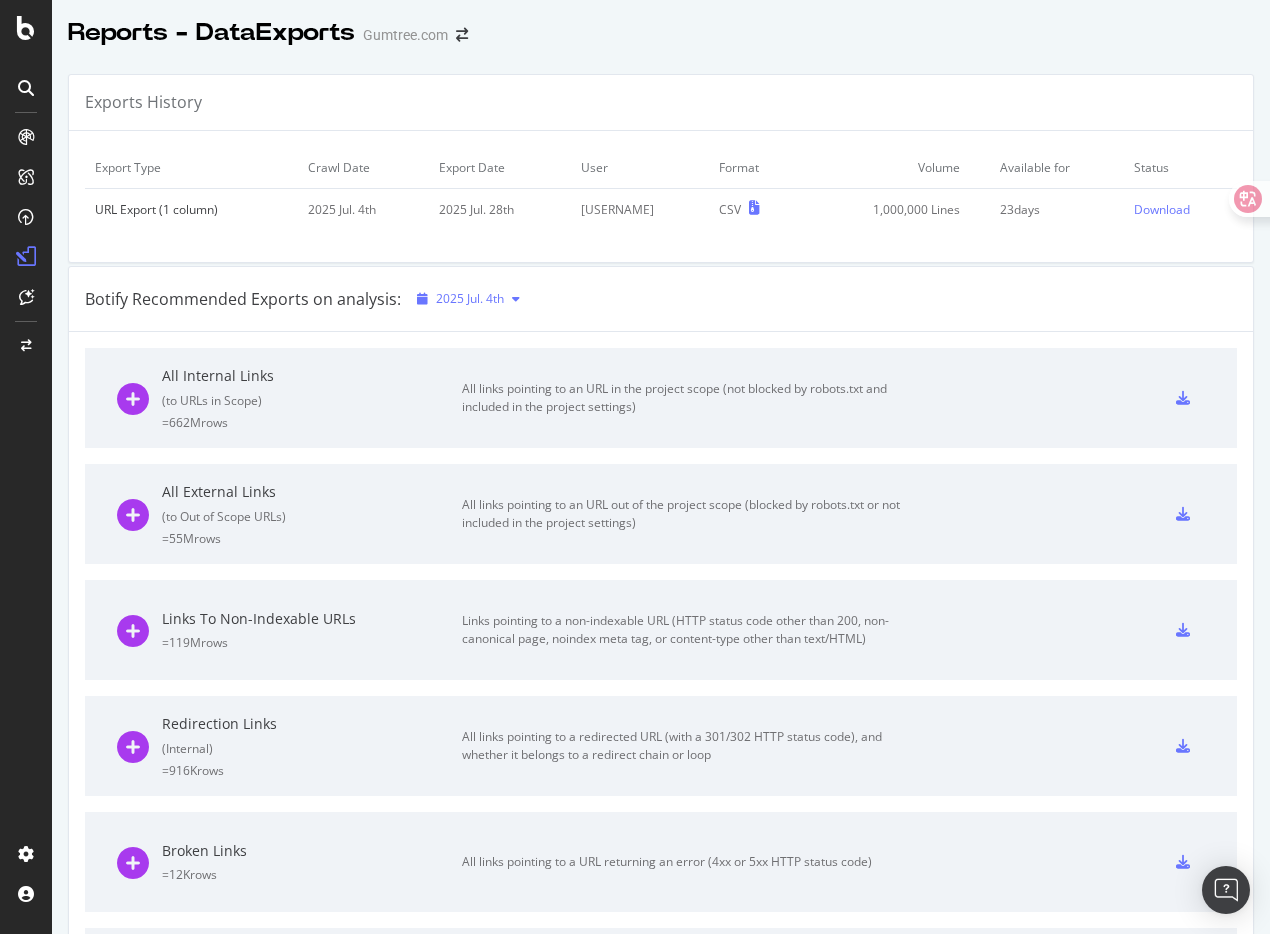 click on "2025 Jul. 4th" at bounding box center [470, 298] 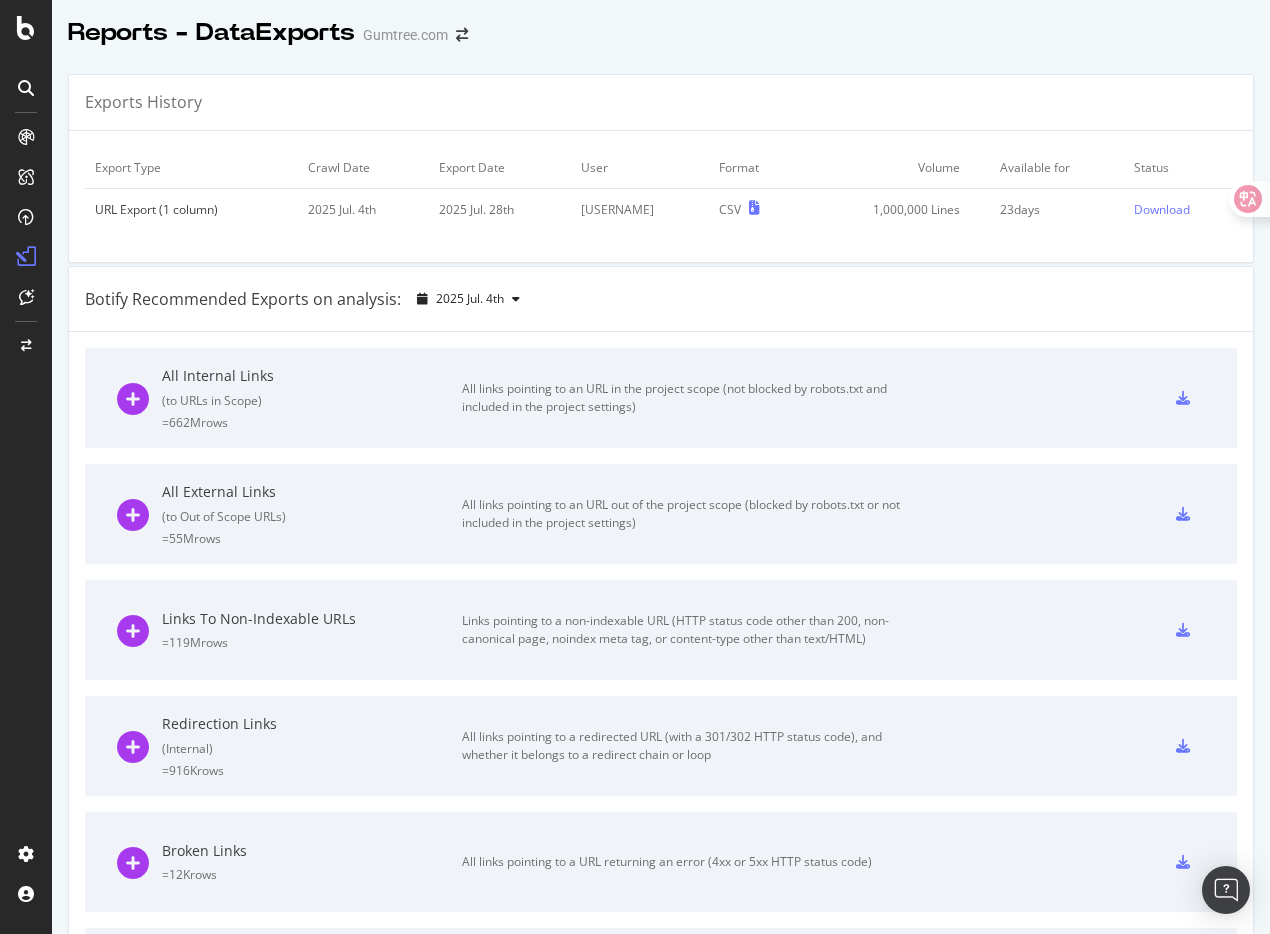 click on "Botify Recommended Exports on analysis: 2025 Jul. 4th" at bounding box center (661, 299) 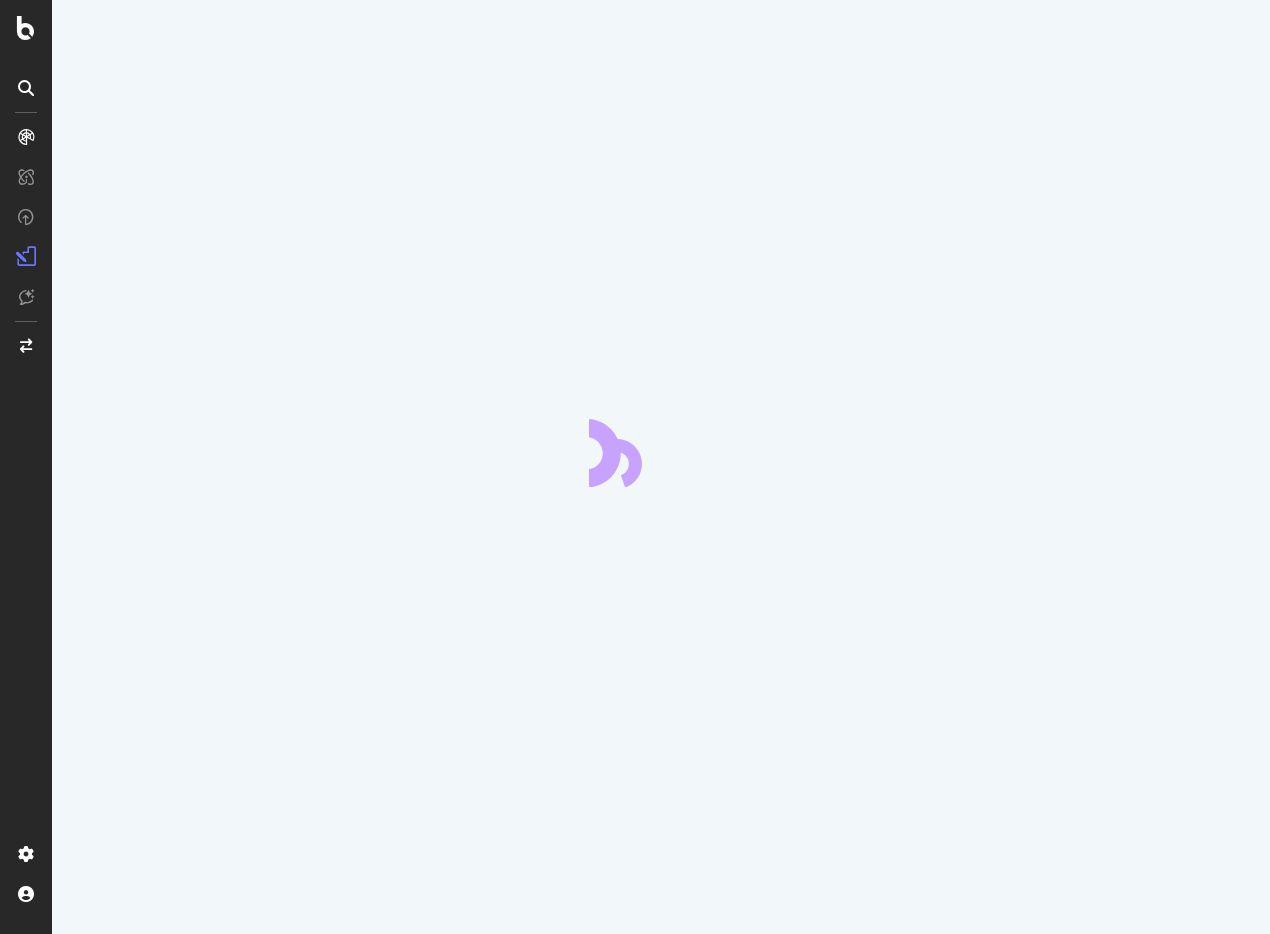 scroll, scrollTop: 0, scrollLeft: 0, axis: both 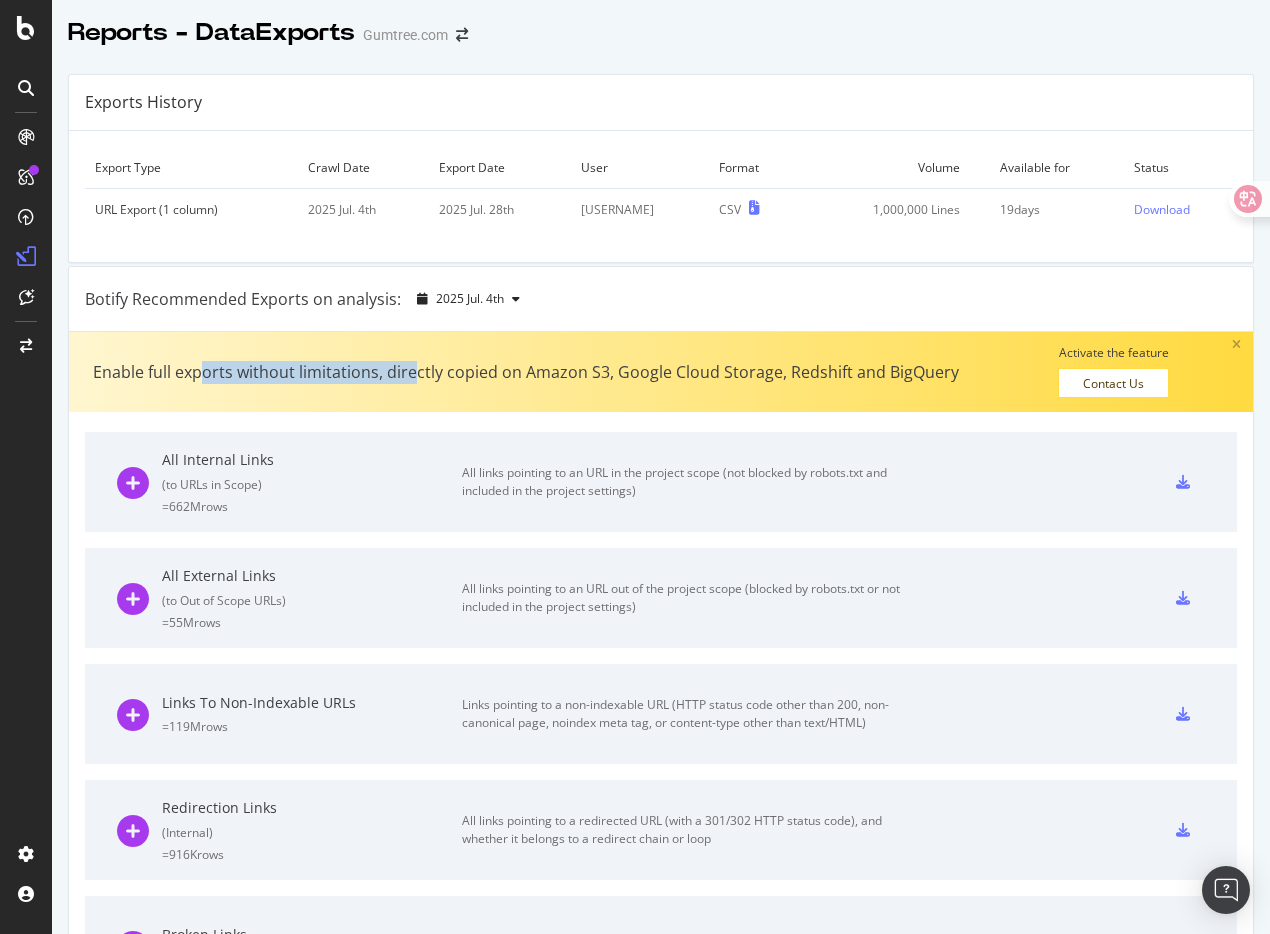 drag, startPoint x: 202, startPoint y: 375, endPoint x: 414, endPoint y: 372, distance: 212.02122 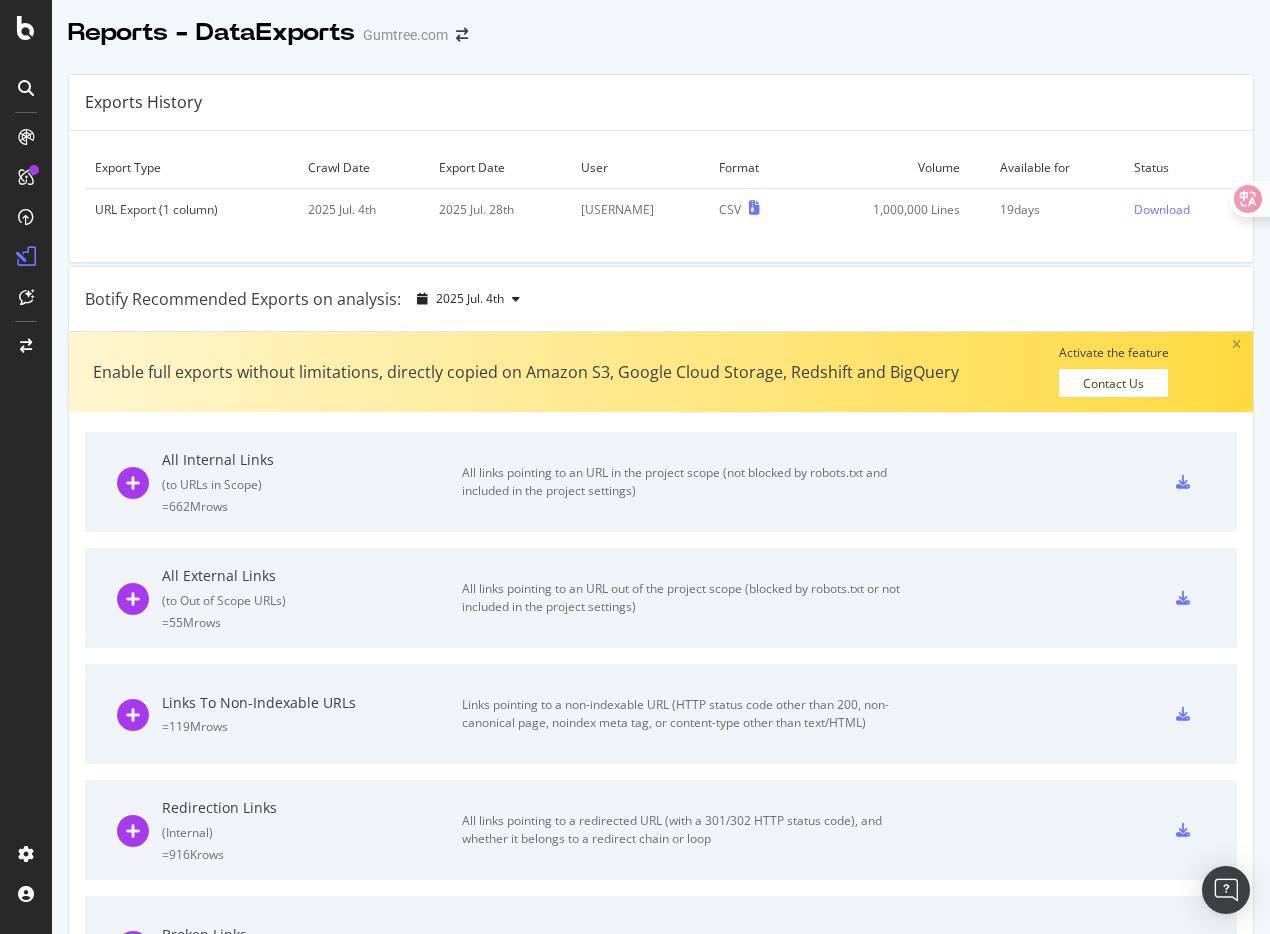click on "Enable full exports without limitations, directly copied on Amazon S3, Google Cloud Storage, Redshift and BigQuery" at bounding box center (526, 372) 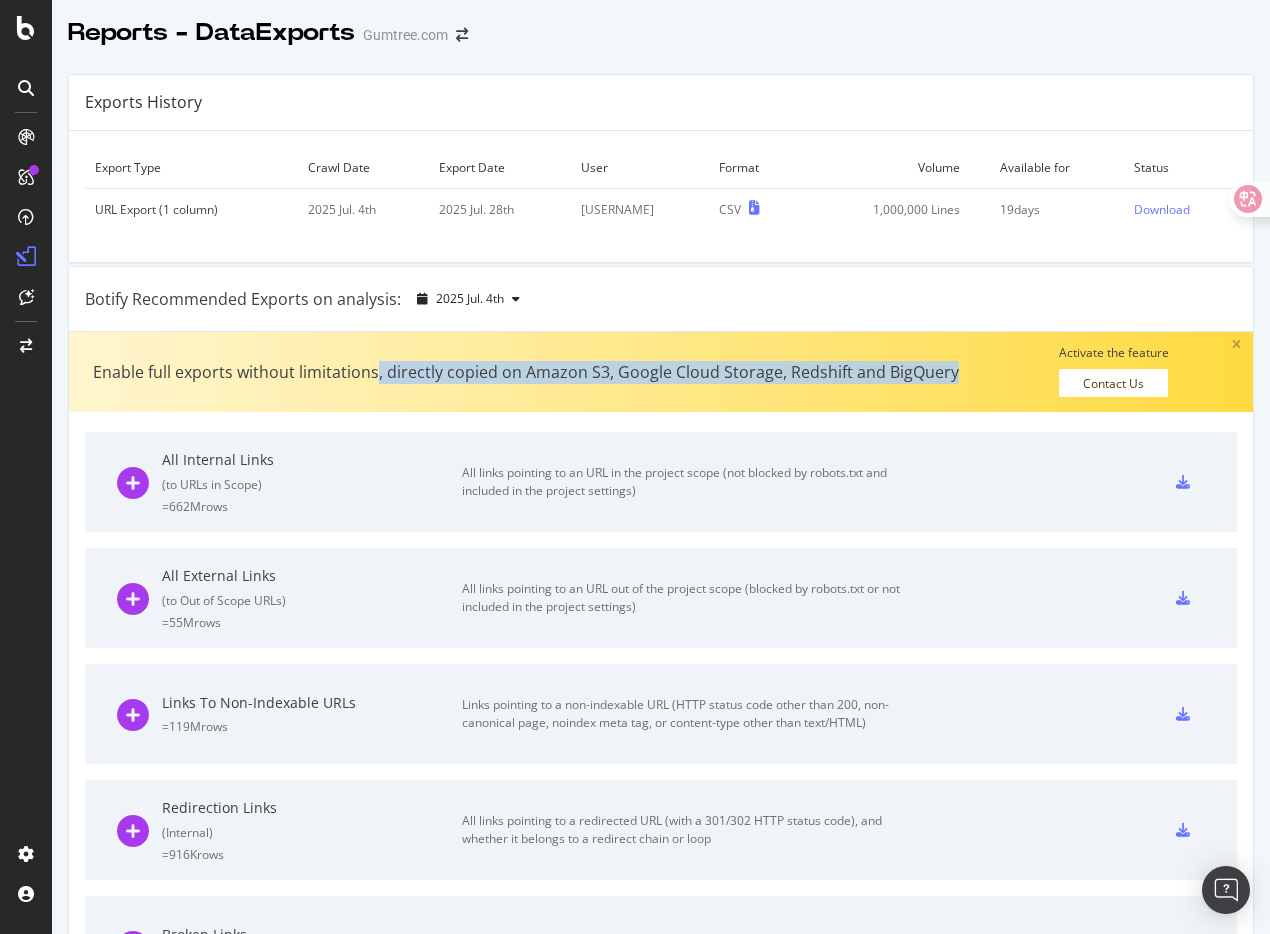 drag, startPoint x: 976, startPoint y: 380, endPoint x: 375, endPoint y: 364, distance: 601.21295 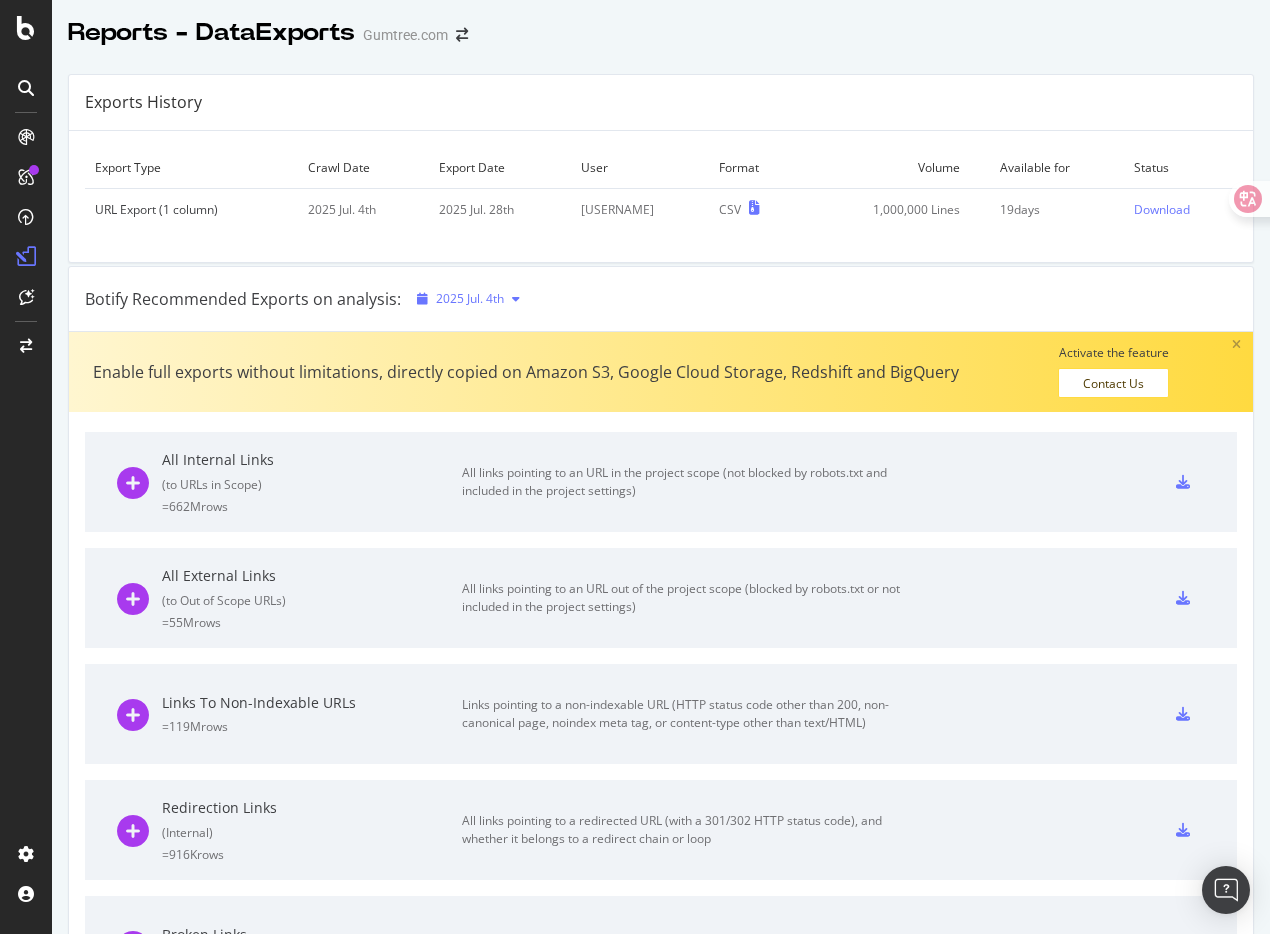 click on "2025 Jul. 4th" at bounding box center [470, 298] 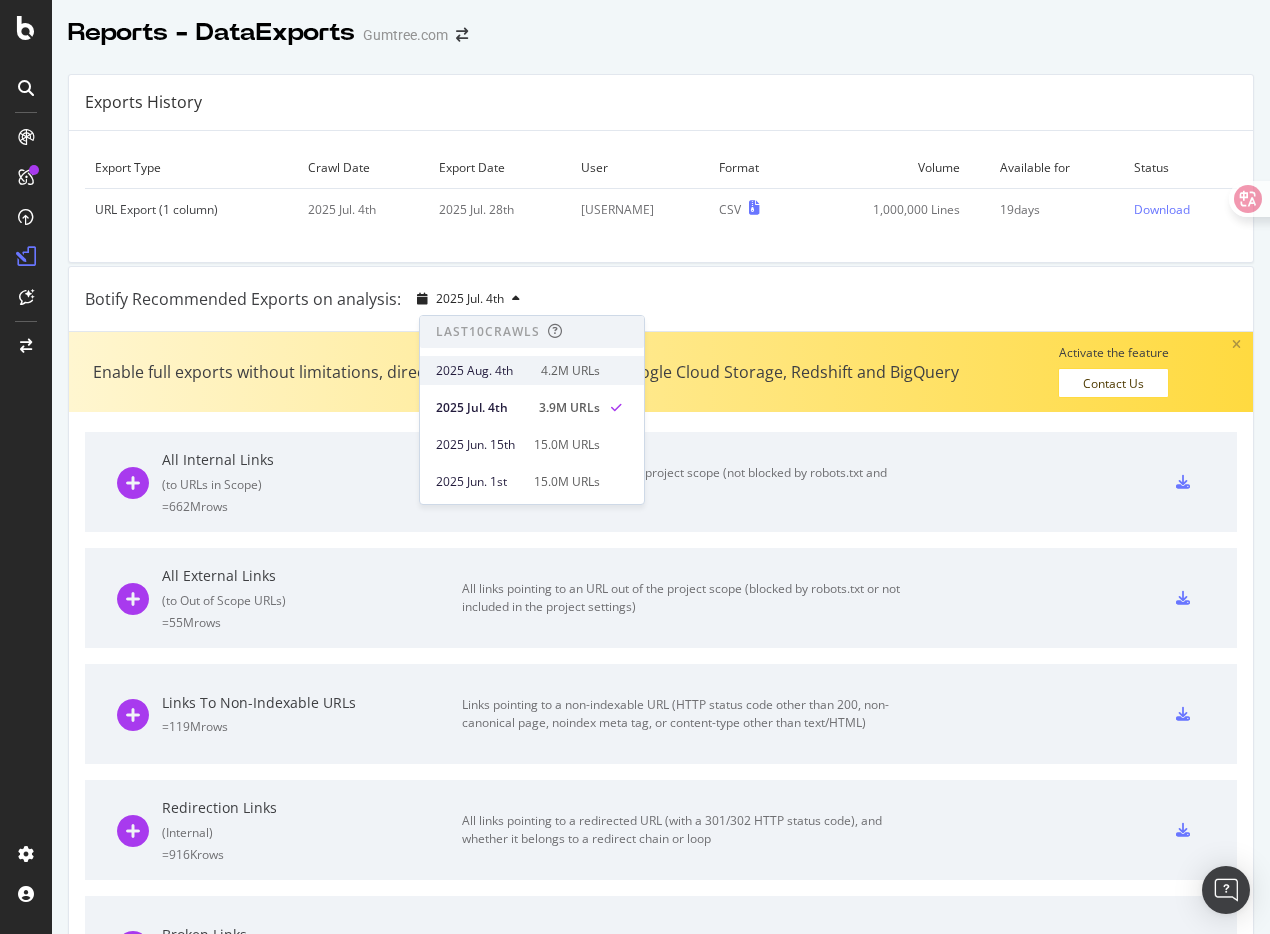 click on "2025 Aug. 4th" at bounding box center (482, 371) 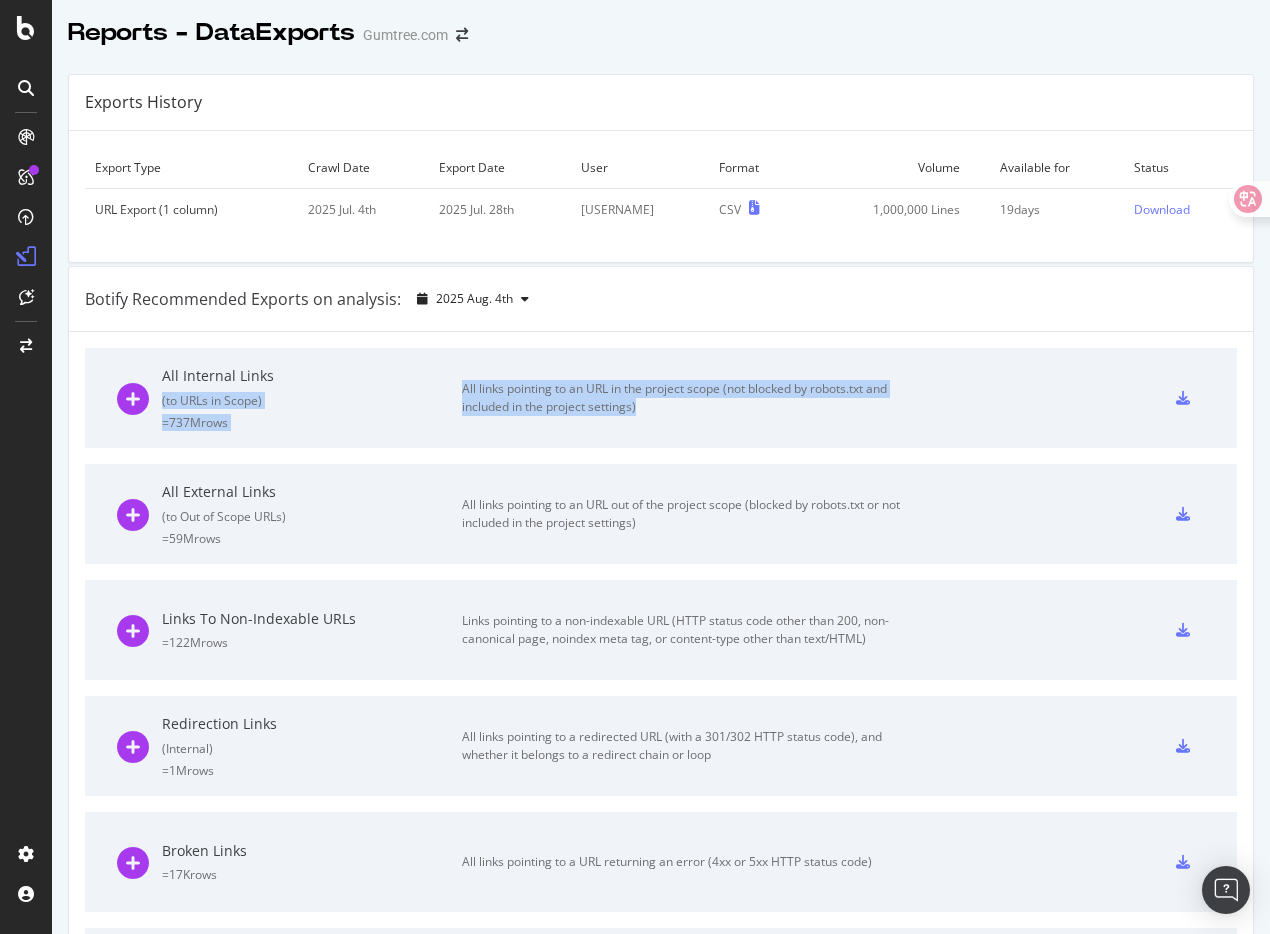 drag, startPoint x: 686, startPoint y: 404, endPoint x: 457, endPoint y: 389, distance: 229.49074 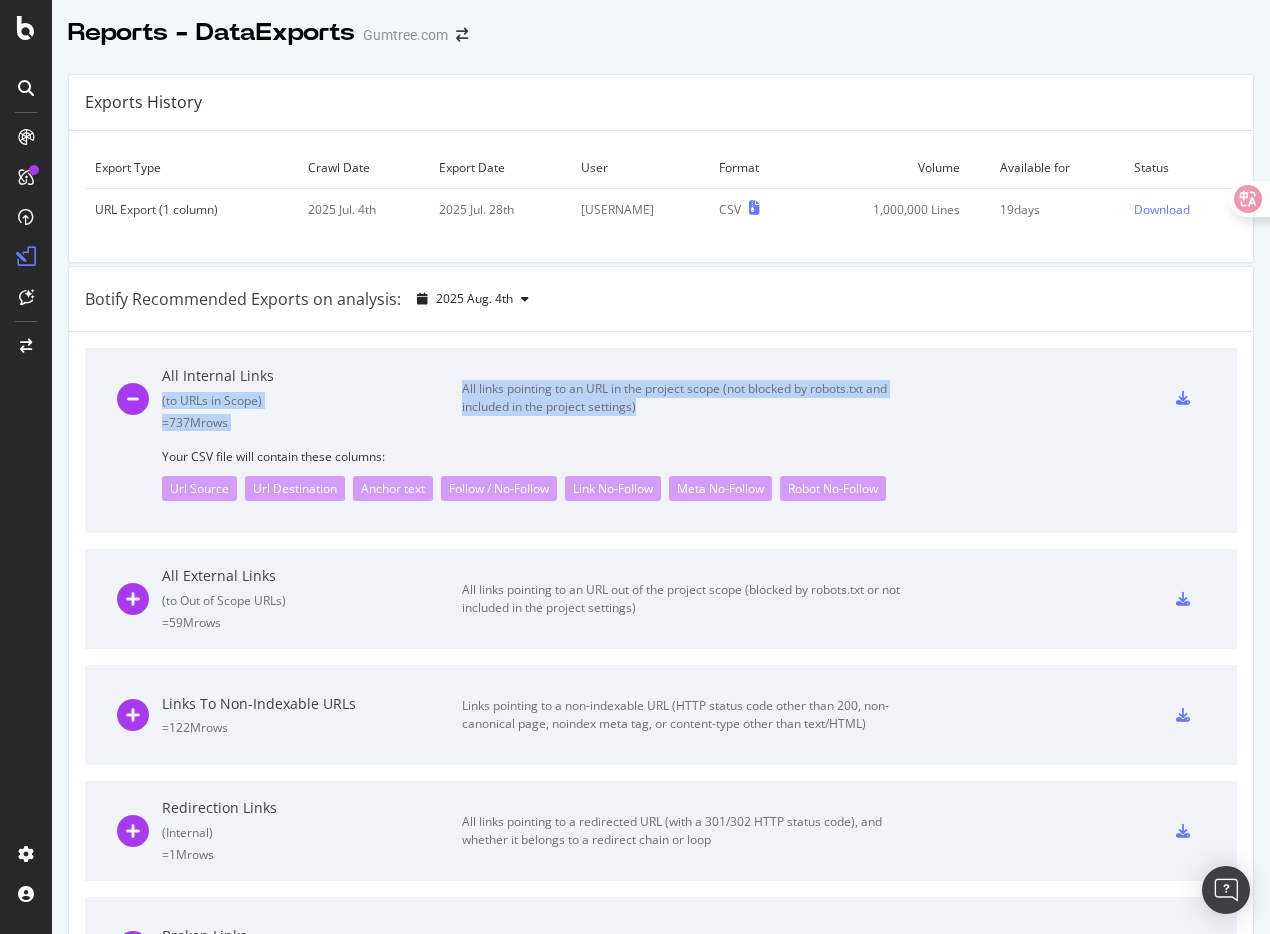 click on "All links pointing to an URL in the project scope (not blocked by robots.txt and included in the project settings)" at bounding box center [687, 398] 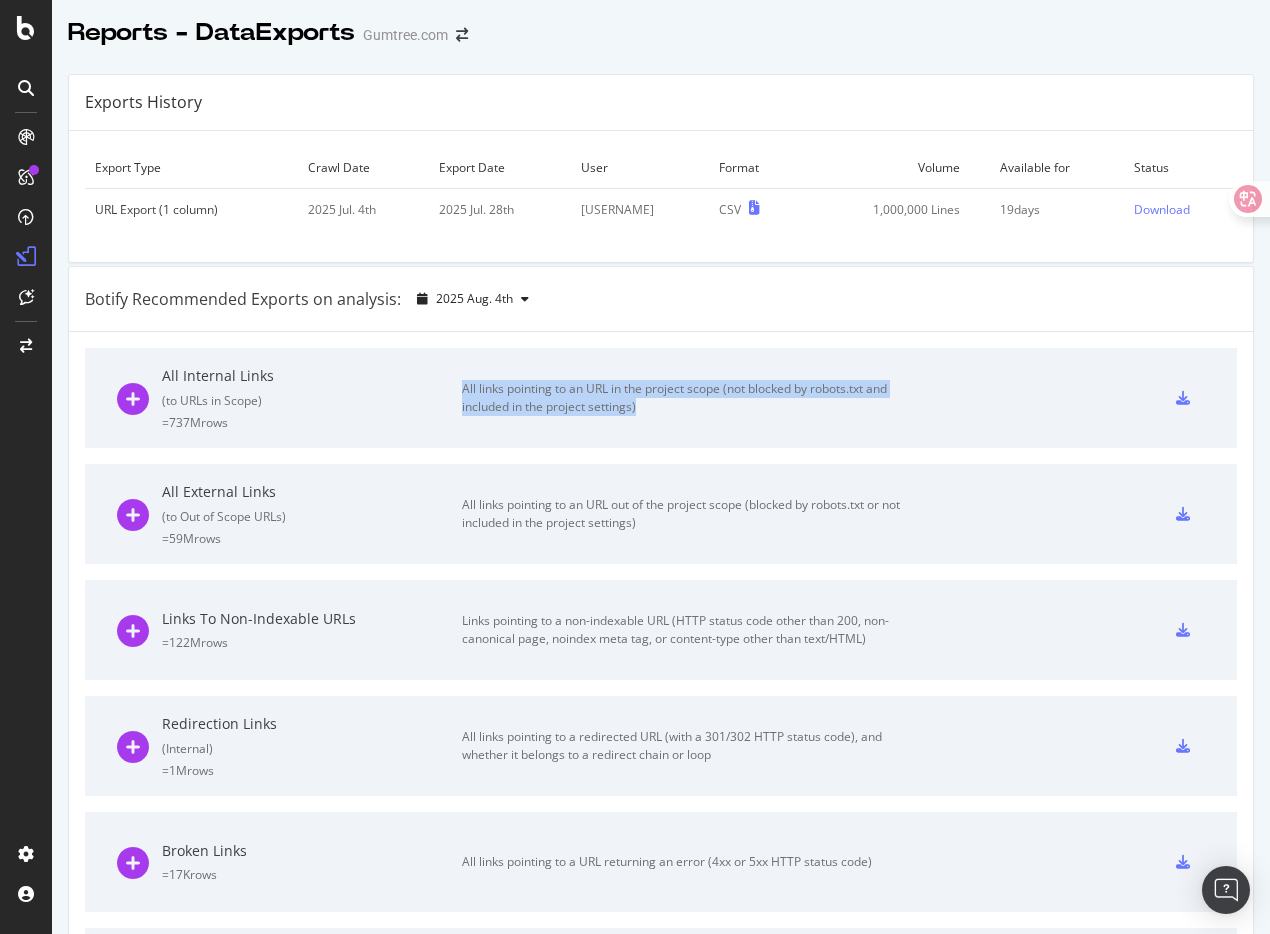 drag, startPoint x: 689, startPoint y: 403, endPoint x: 464, endPoint y: 390, distance: 225.37524 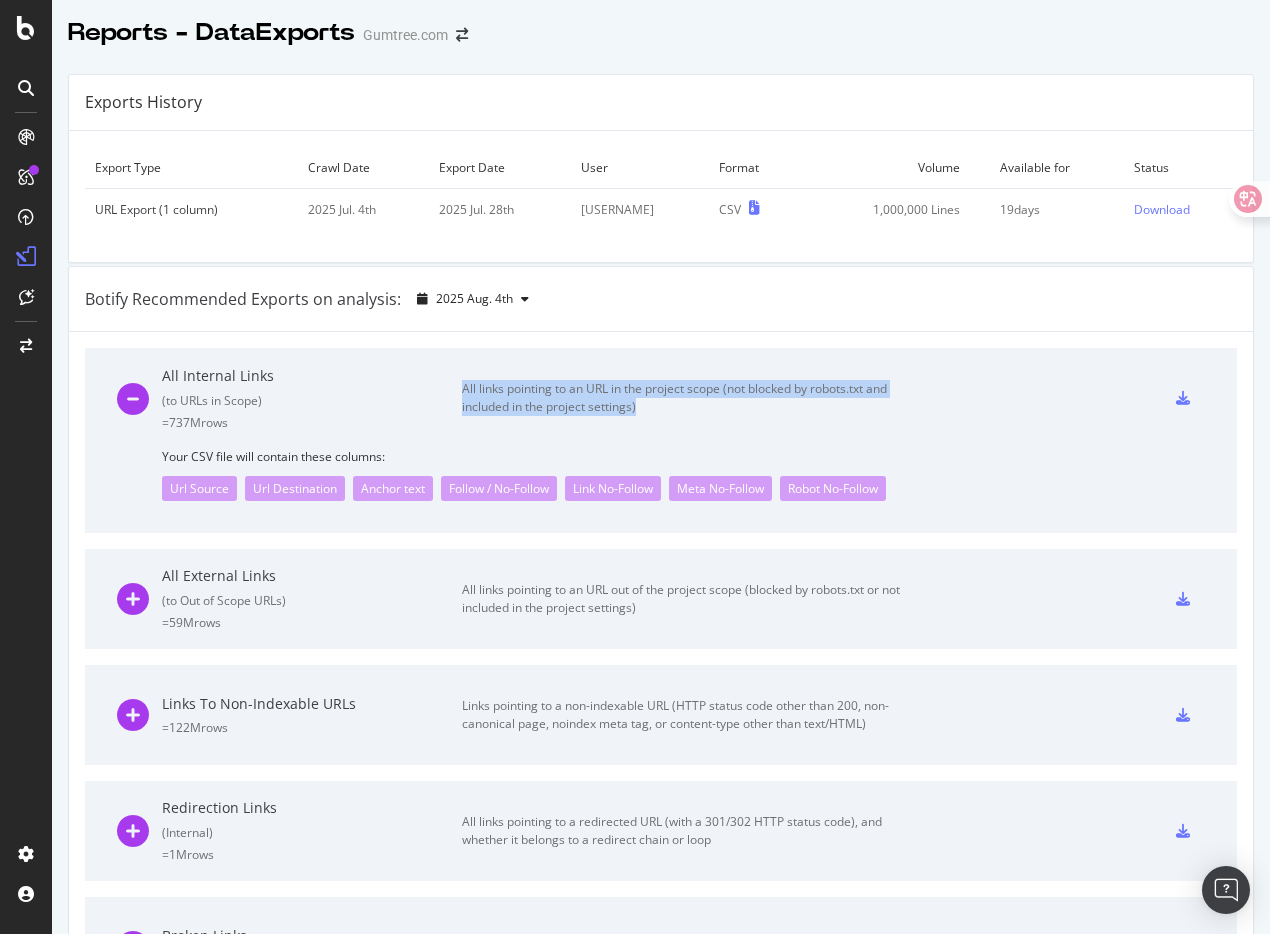 copy on "All links pointing to an URL in the project scope (not blocked by robots.txt and included in the project settings)" 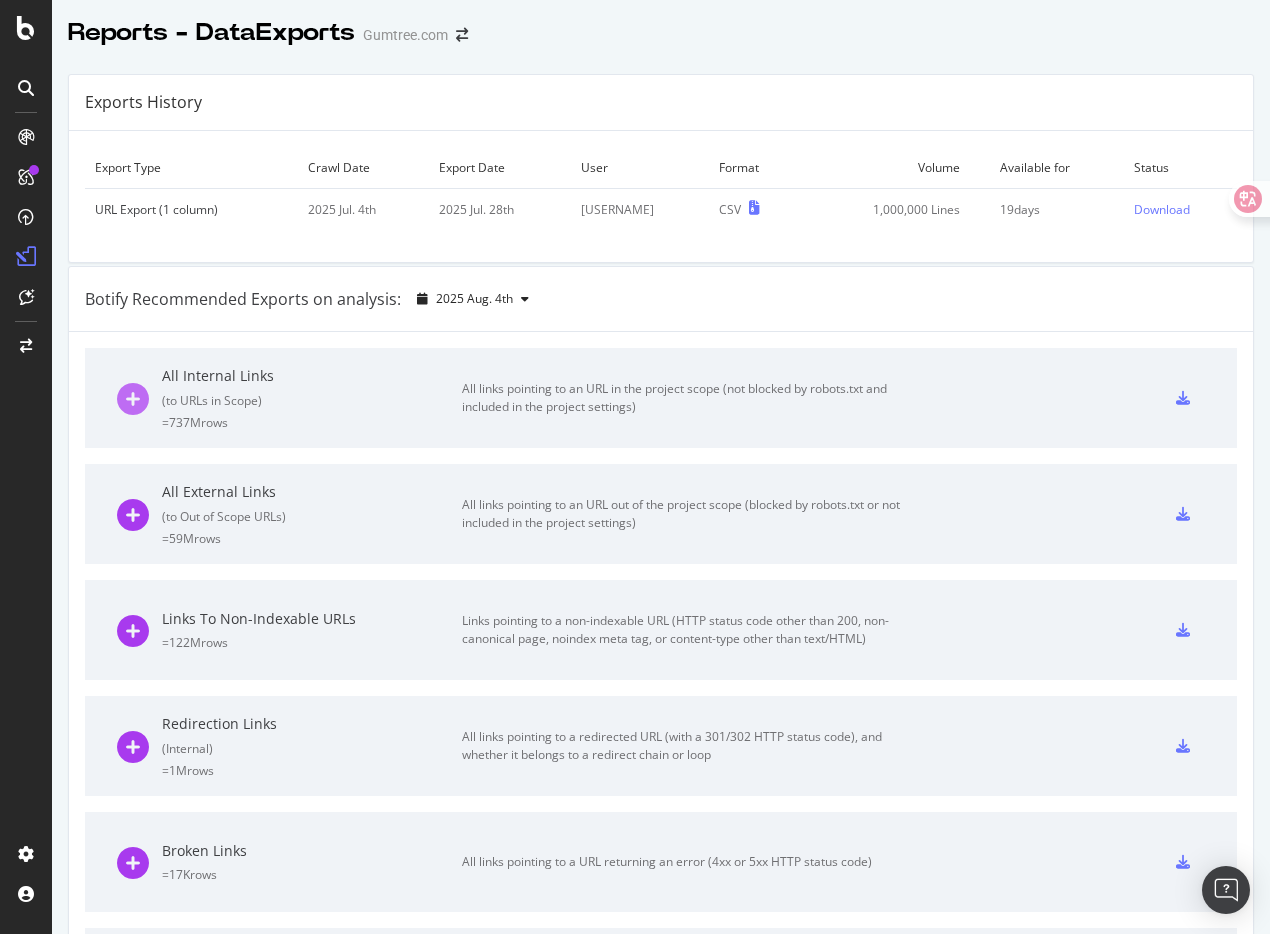 click at bounding box center (133, 399) 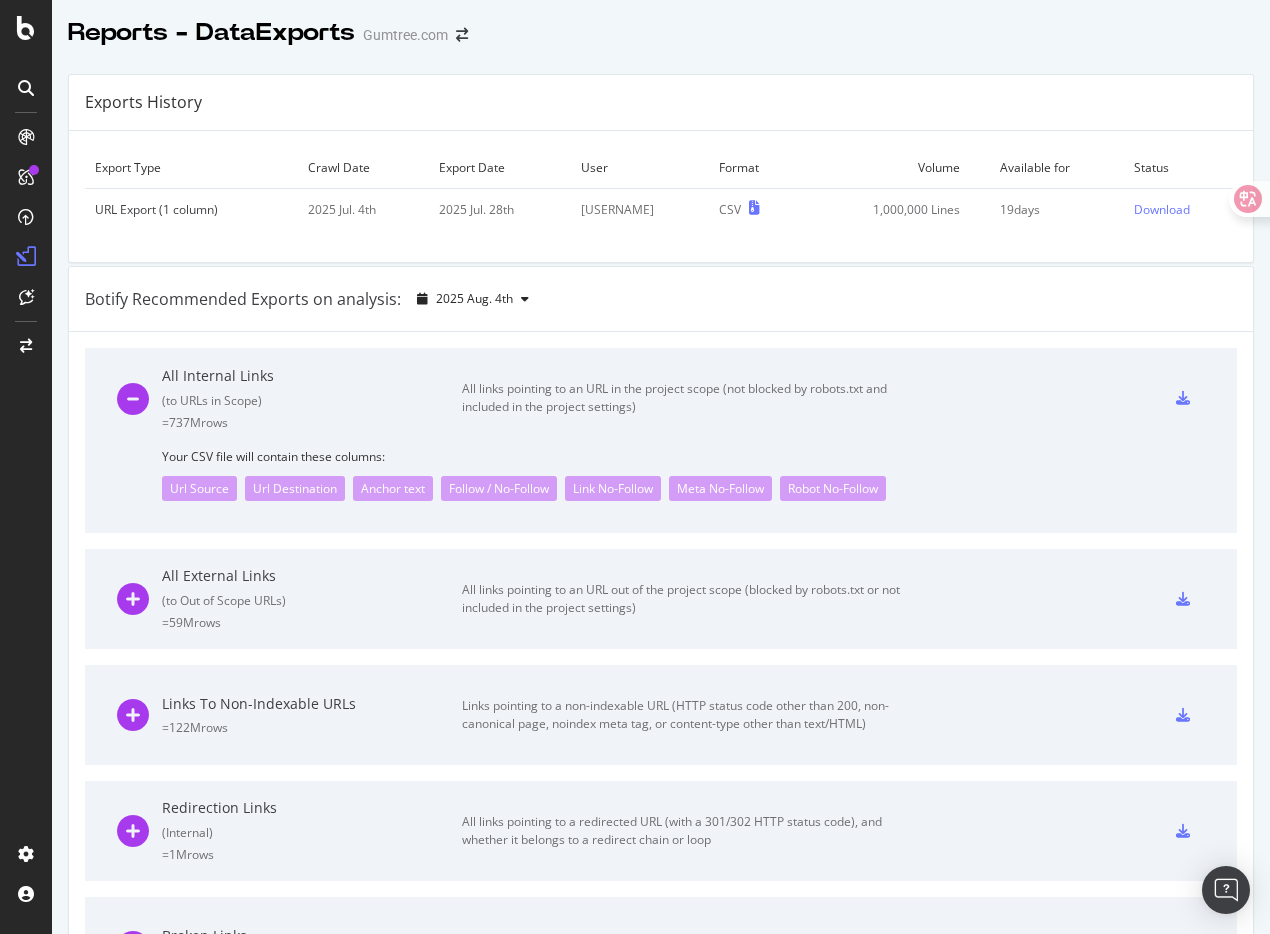 click at bounding box center (1183, 398) 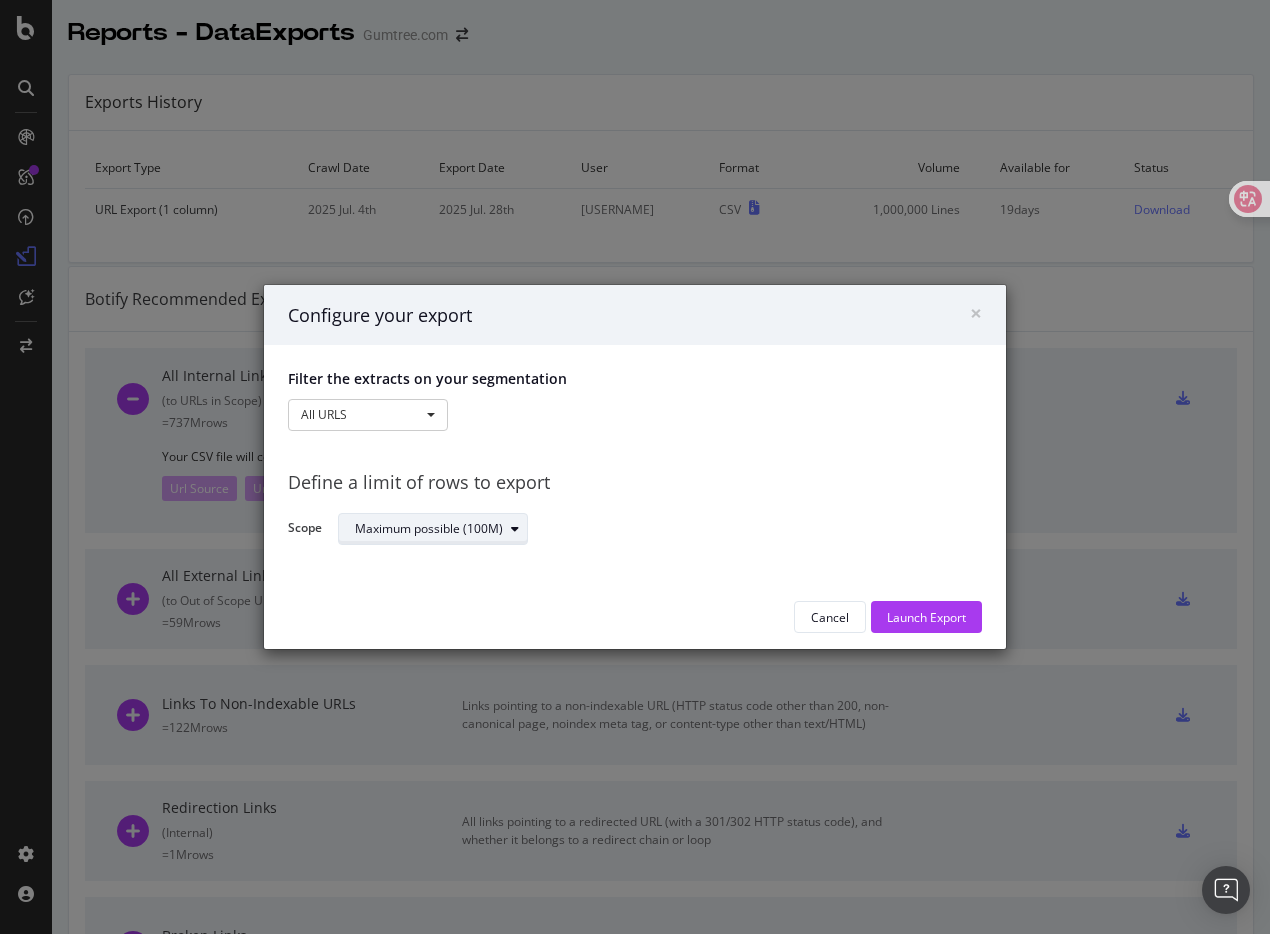 click on "Maximum possible (100M)" at bounding box center [429, 529] 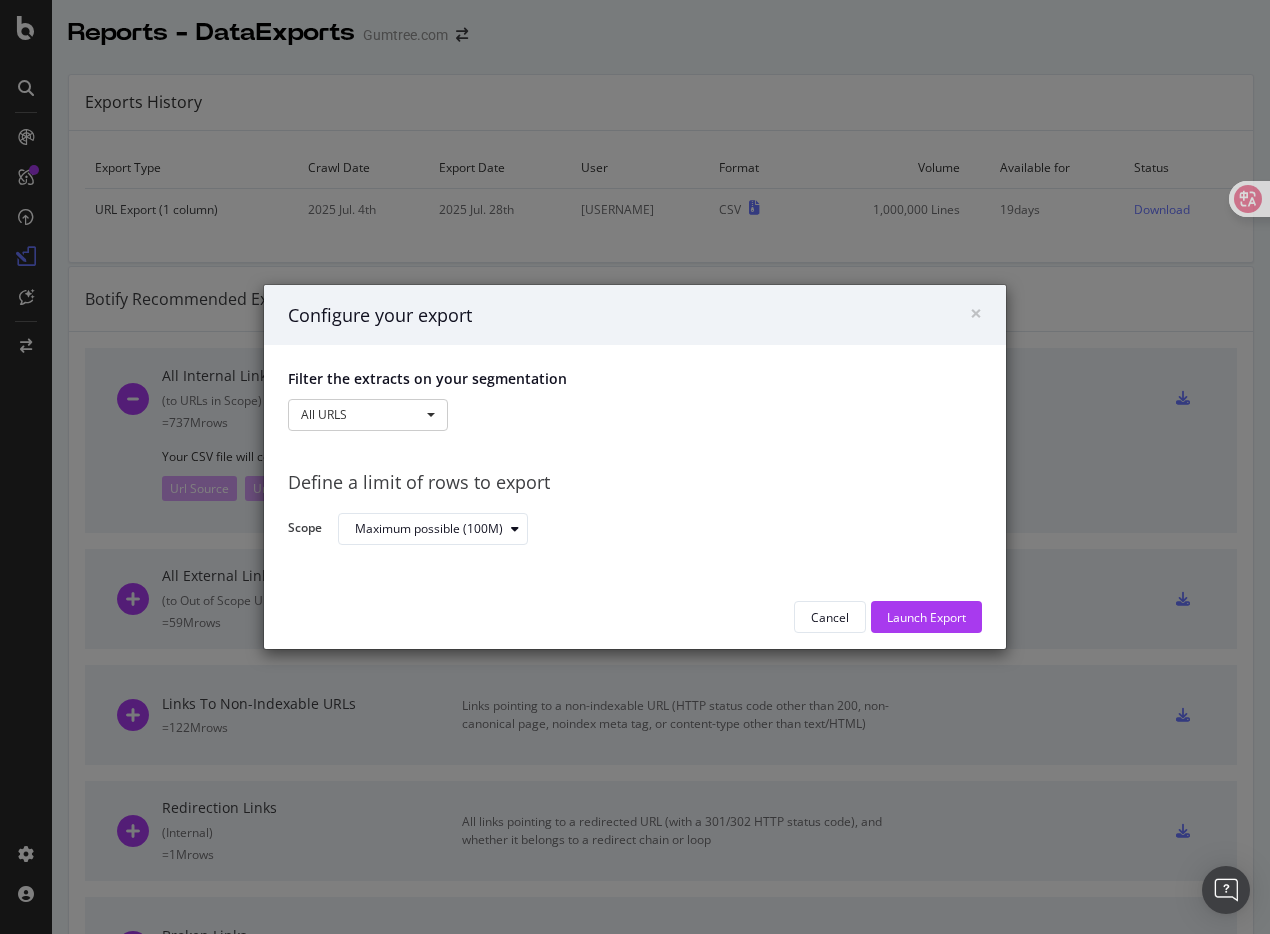 click on "Define a limit of rows to export" at bounding box center [635, 483] 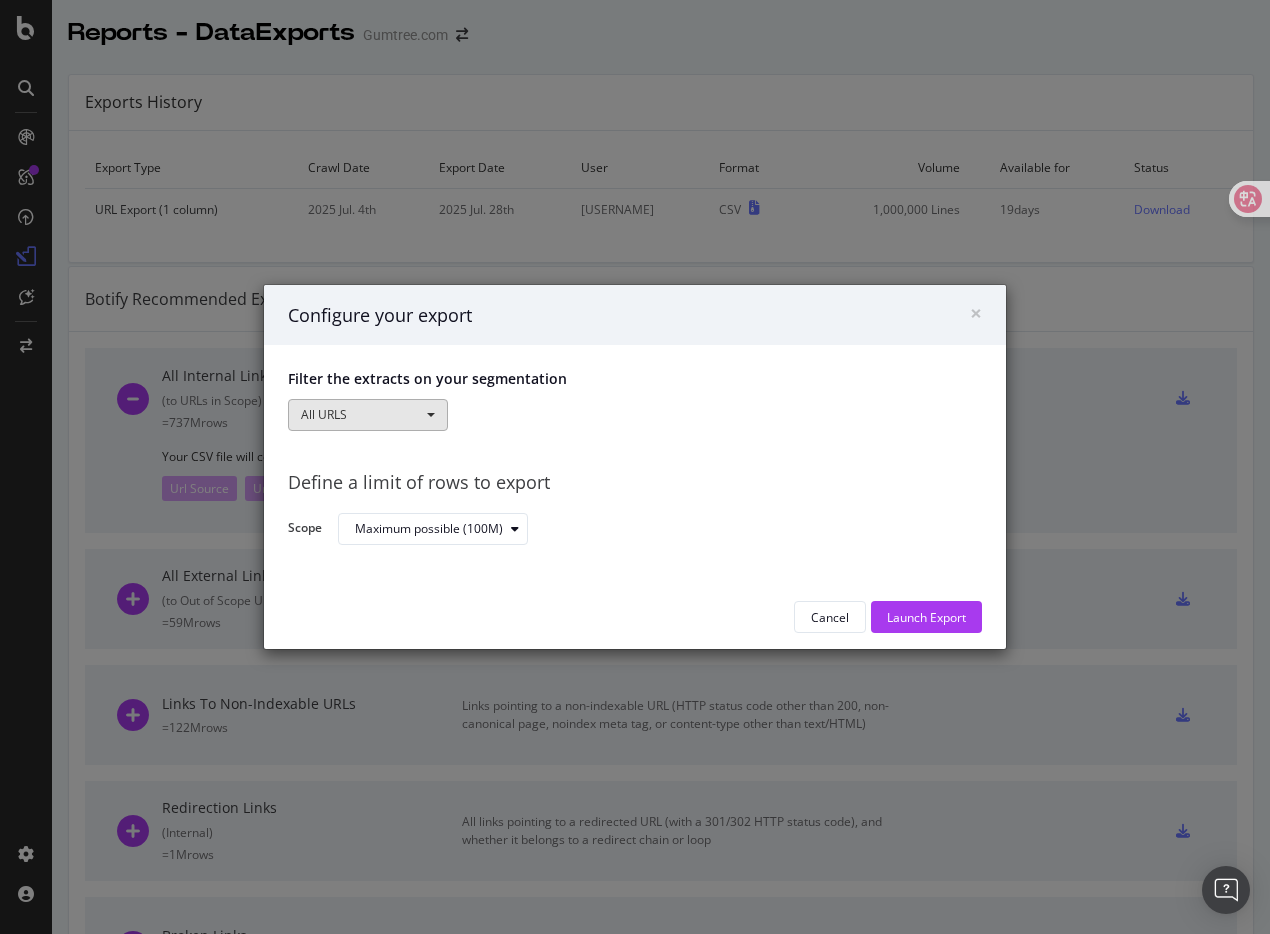 click on "All URLS" at bounding box center [368, 415] 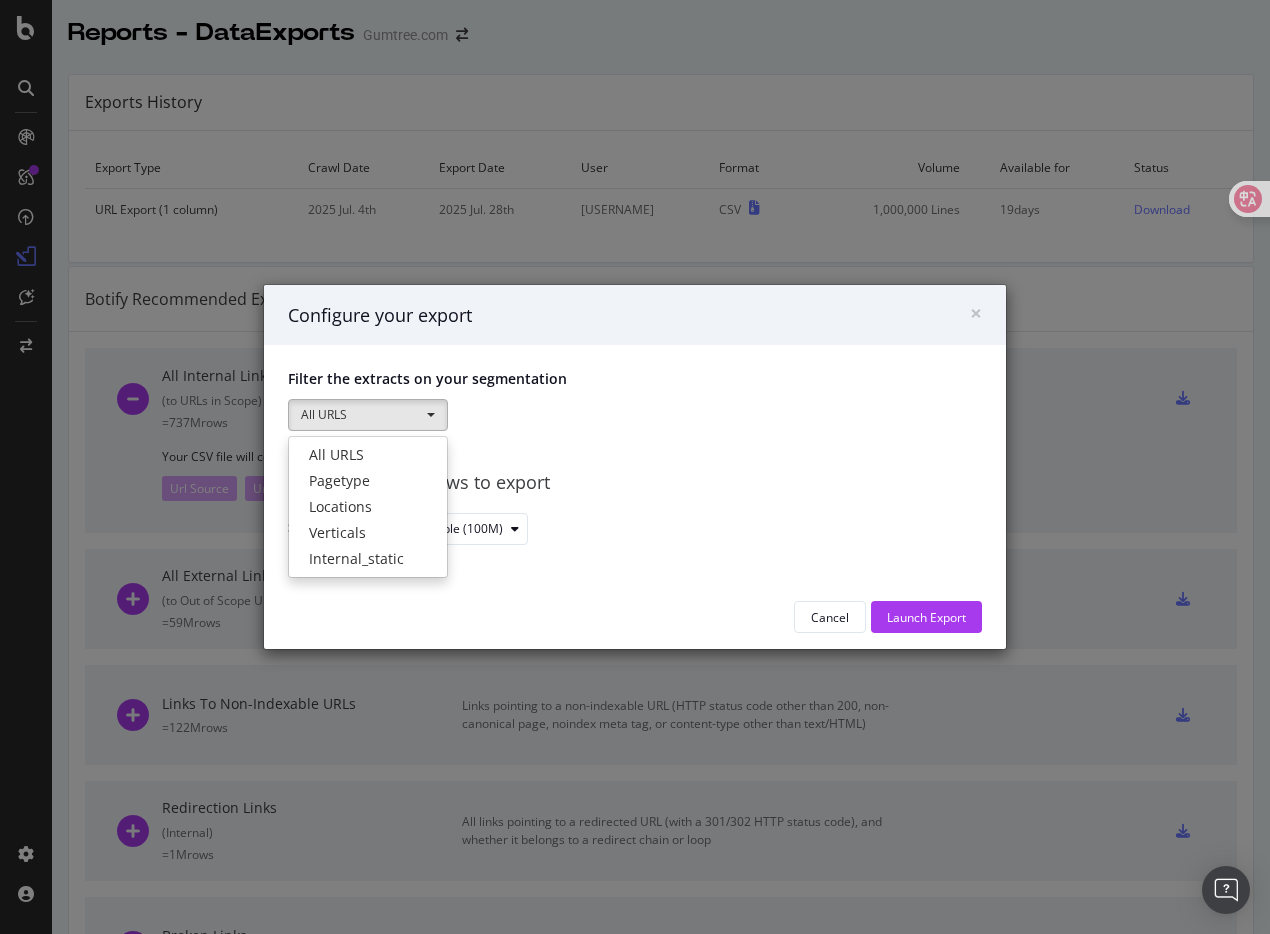 click on "All URLS   All URLS Pagetype Locations Verticals Internal_static" at bounding box center [635, 416] 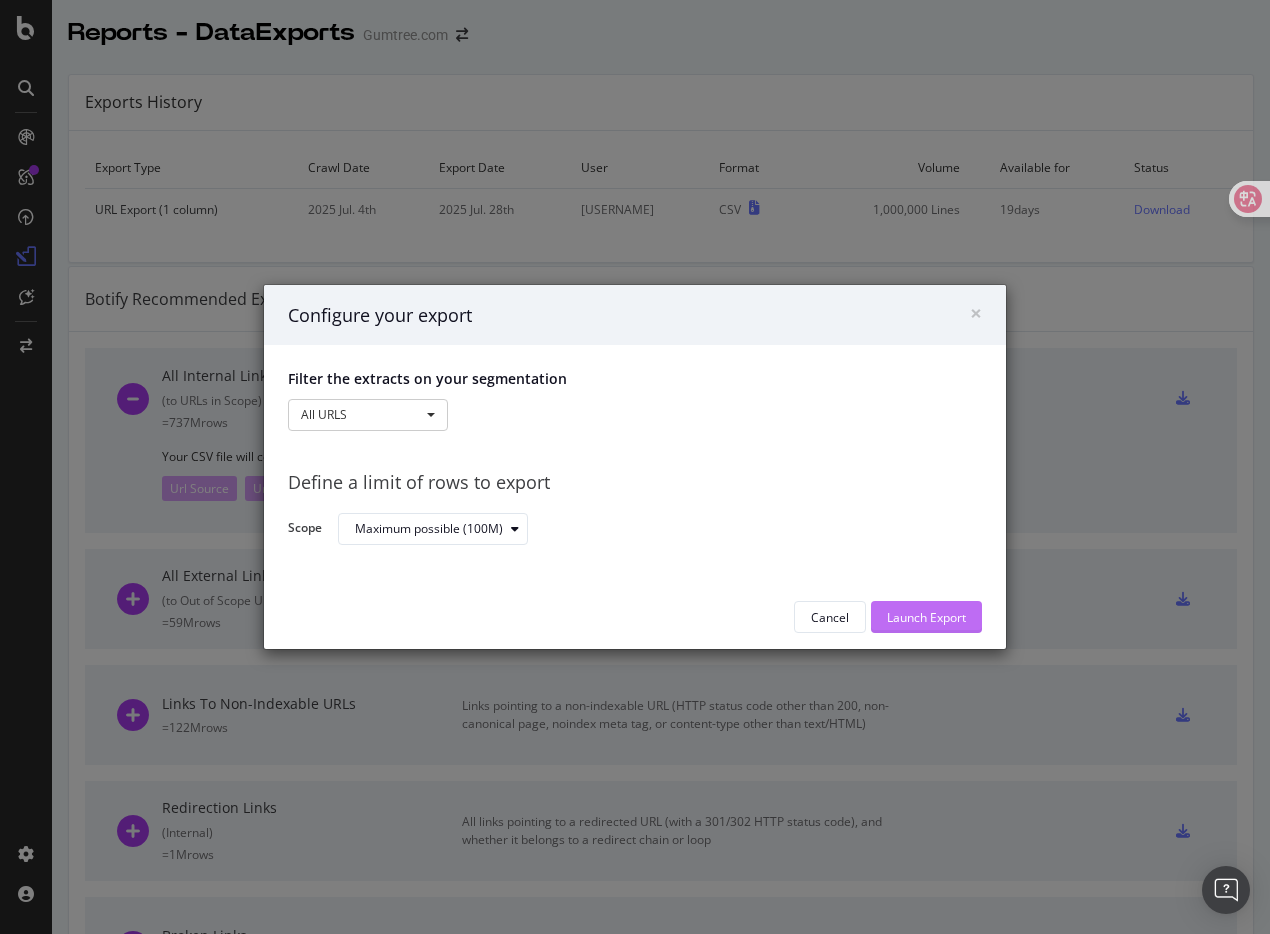 click on "Launch Export" at bounding box center [926, 617] 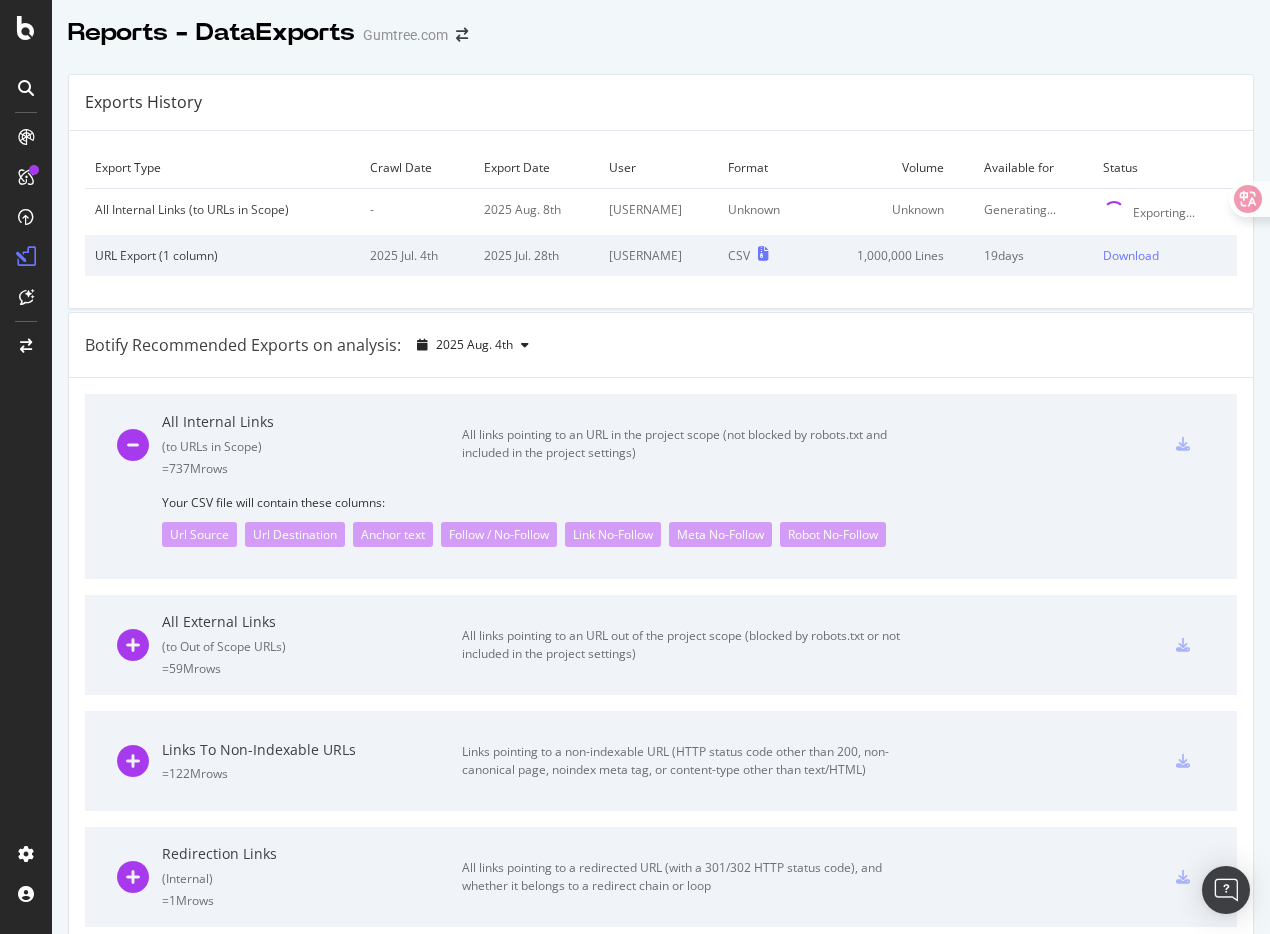 click on "Exports History" at bounding box center [661, 103] 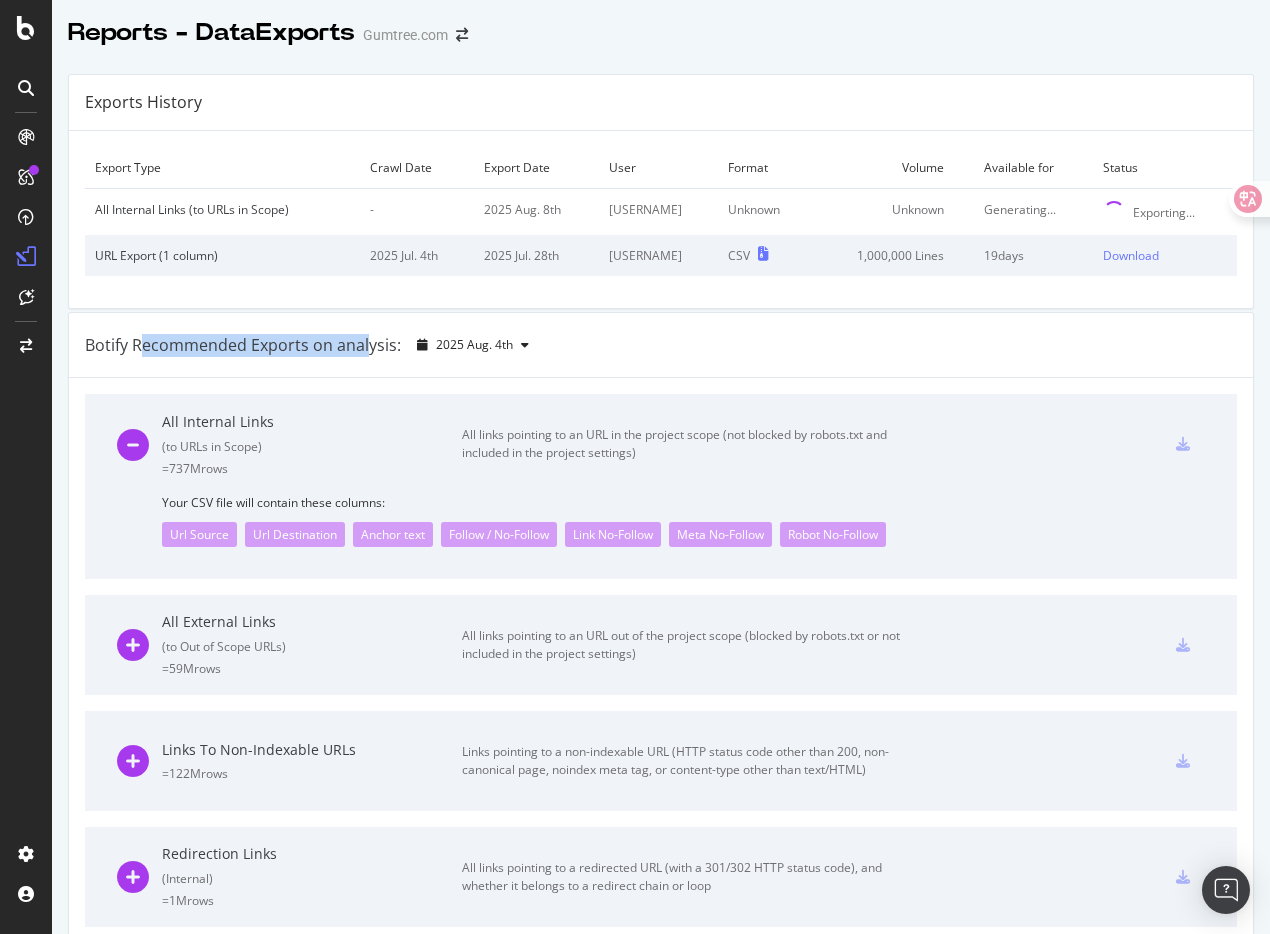 drag, startPoint x: 144, startPoint y: 345, endPoint x: 368, endPoint y: 346, distance: 224.00223 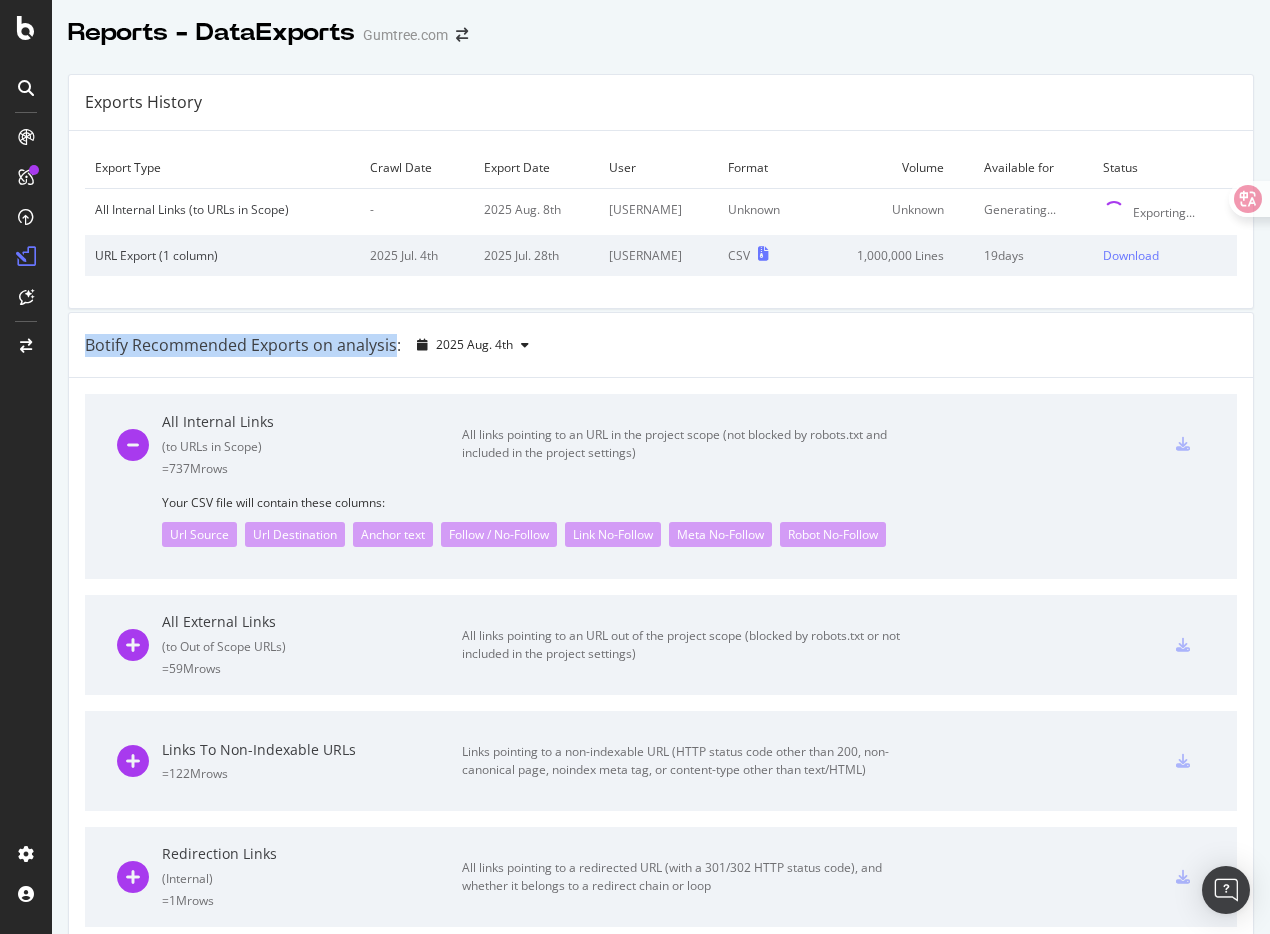 drag, startPoint x: 368, startPoint y: 346, endPoint x: 123, endPoint y: 347, distance: 245.00204 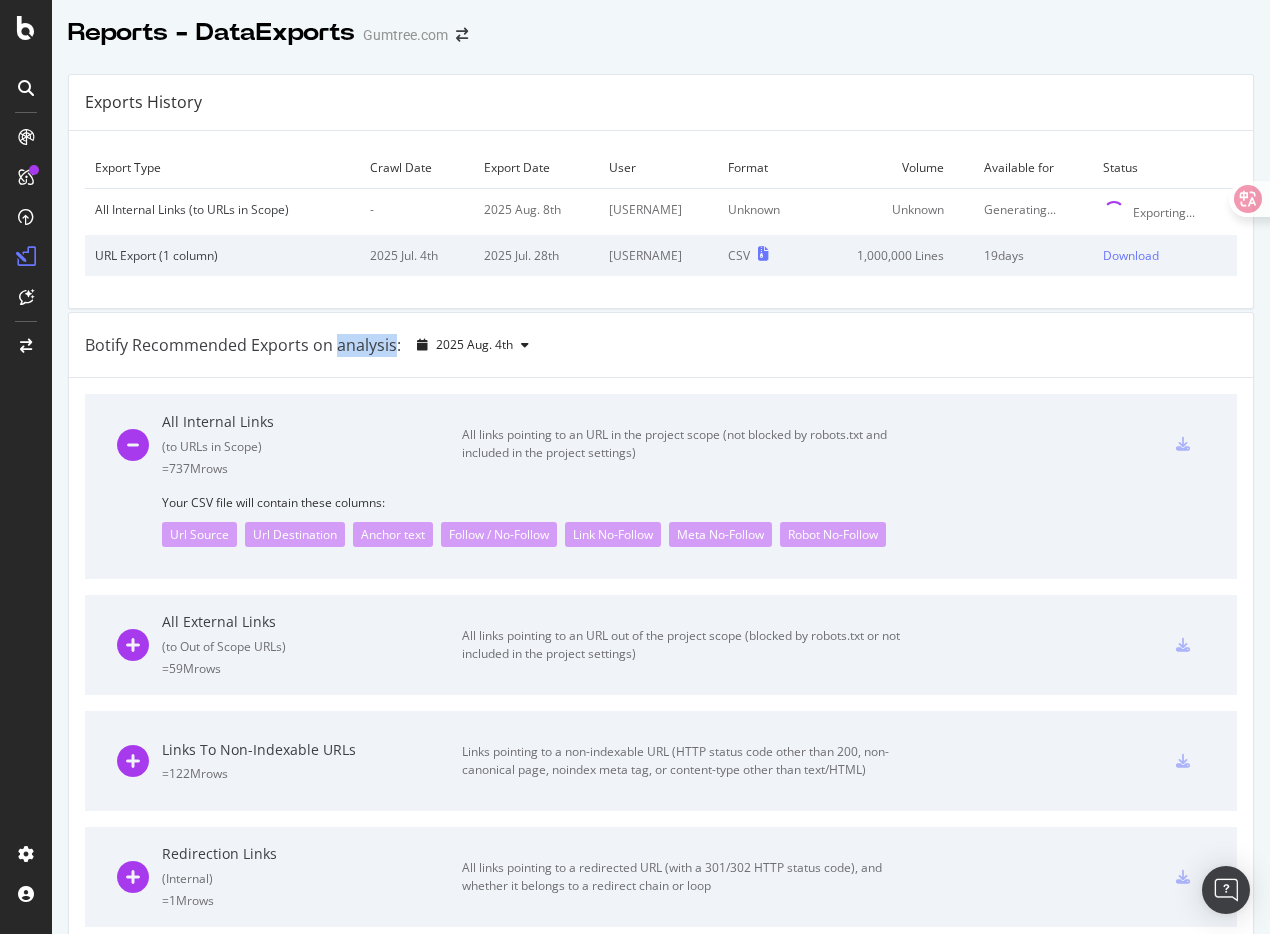 click on "Botify Recommended Exports on analysis:" at bounding box center [243, 345] 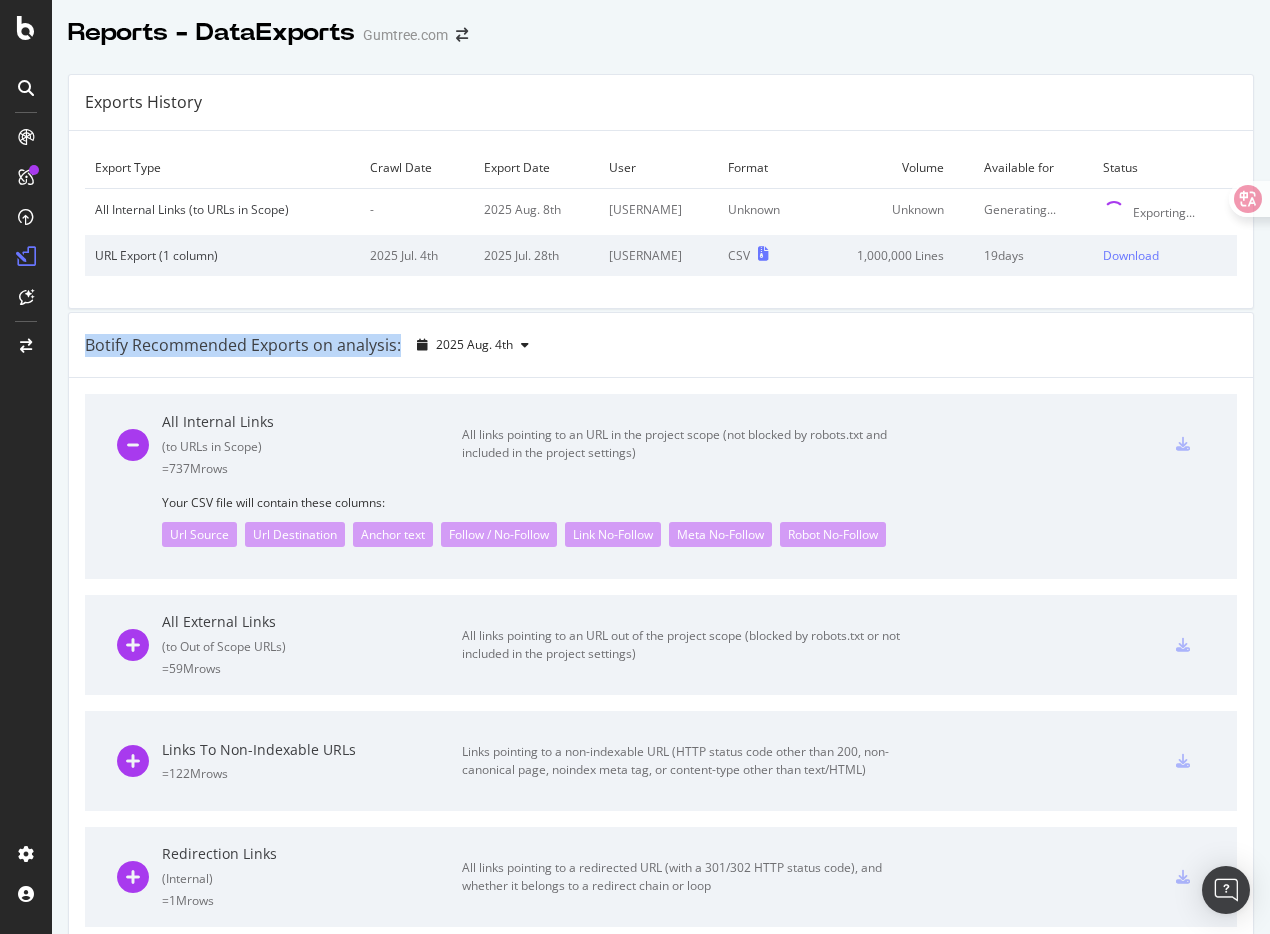 click on "Botify Recommended Exports on analysis:" at bounding box center (243, 345) 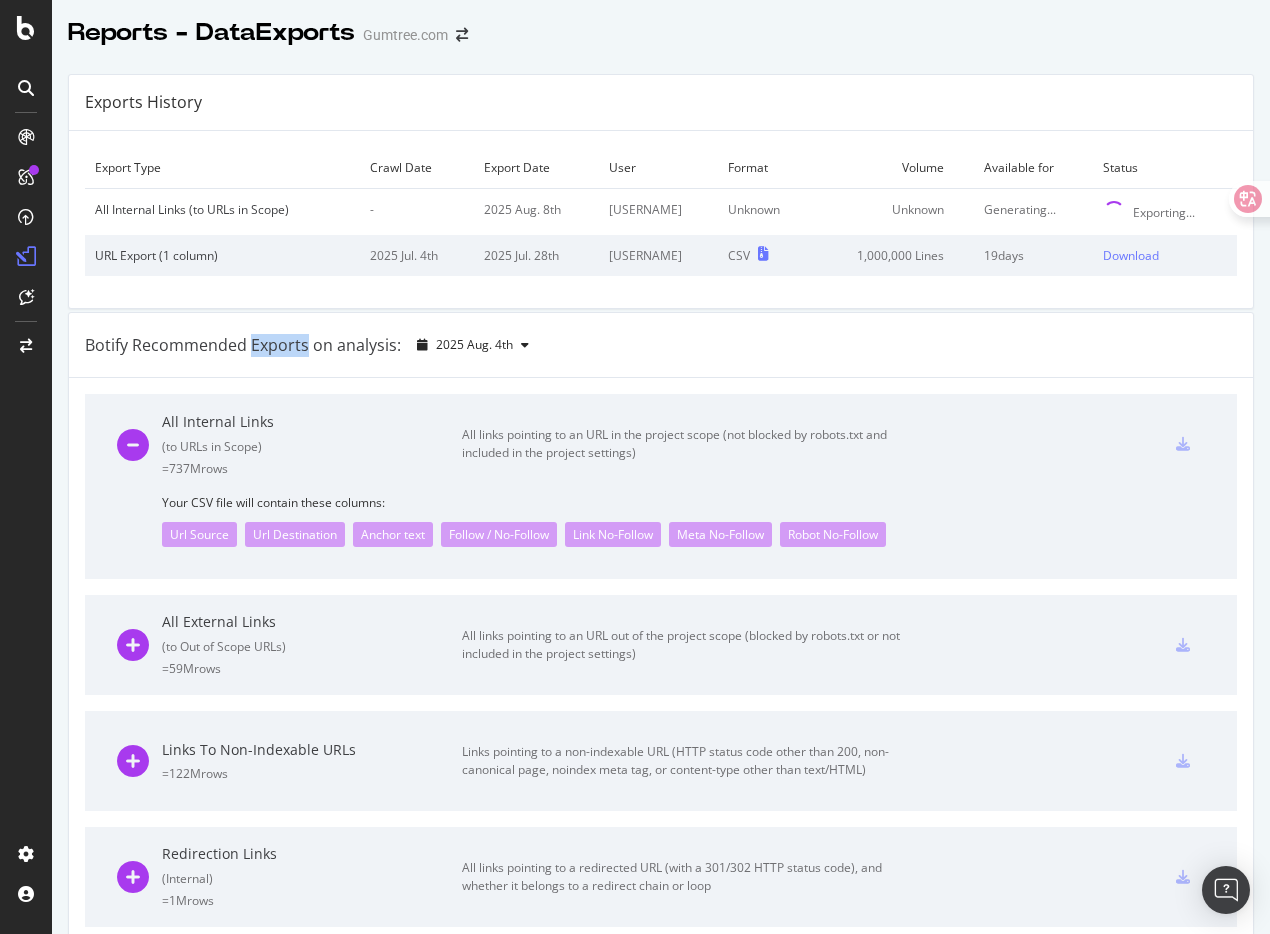 click on "Botify Recommended Exports on analysis:" at bounding box center [243, 345] 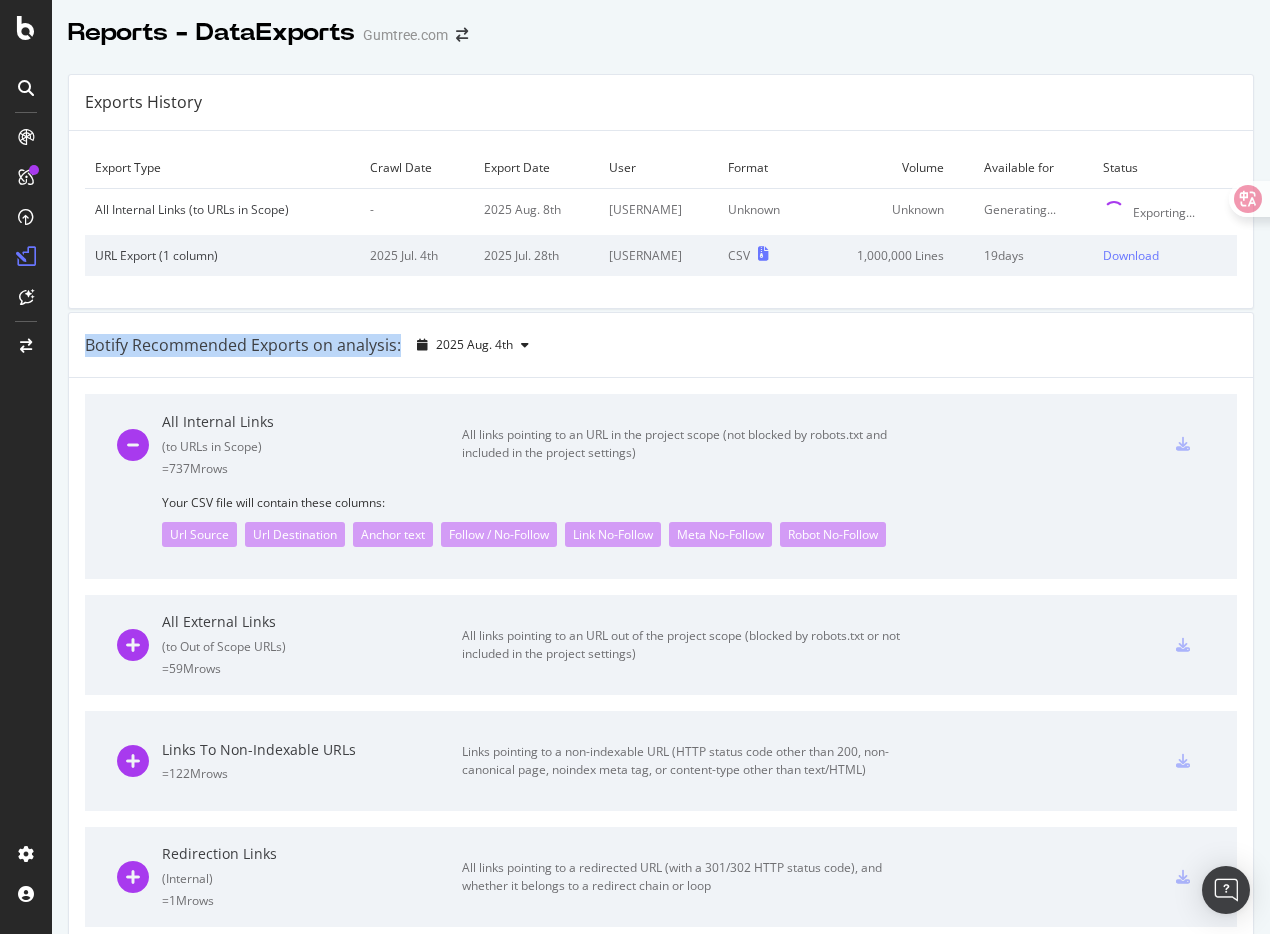 click on "Botify Recommended Exports on analysis:" at bounding box center (243, 345) 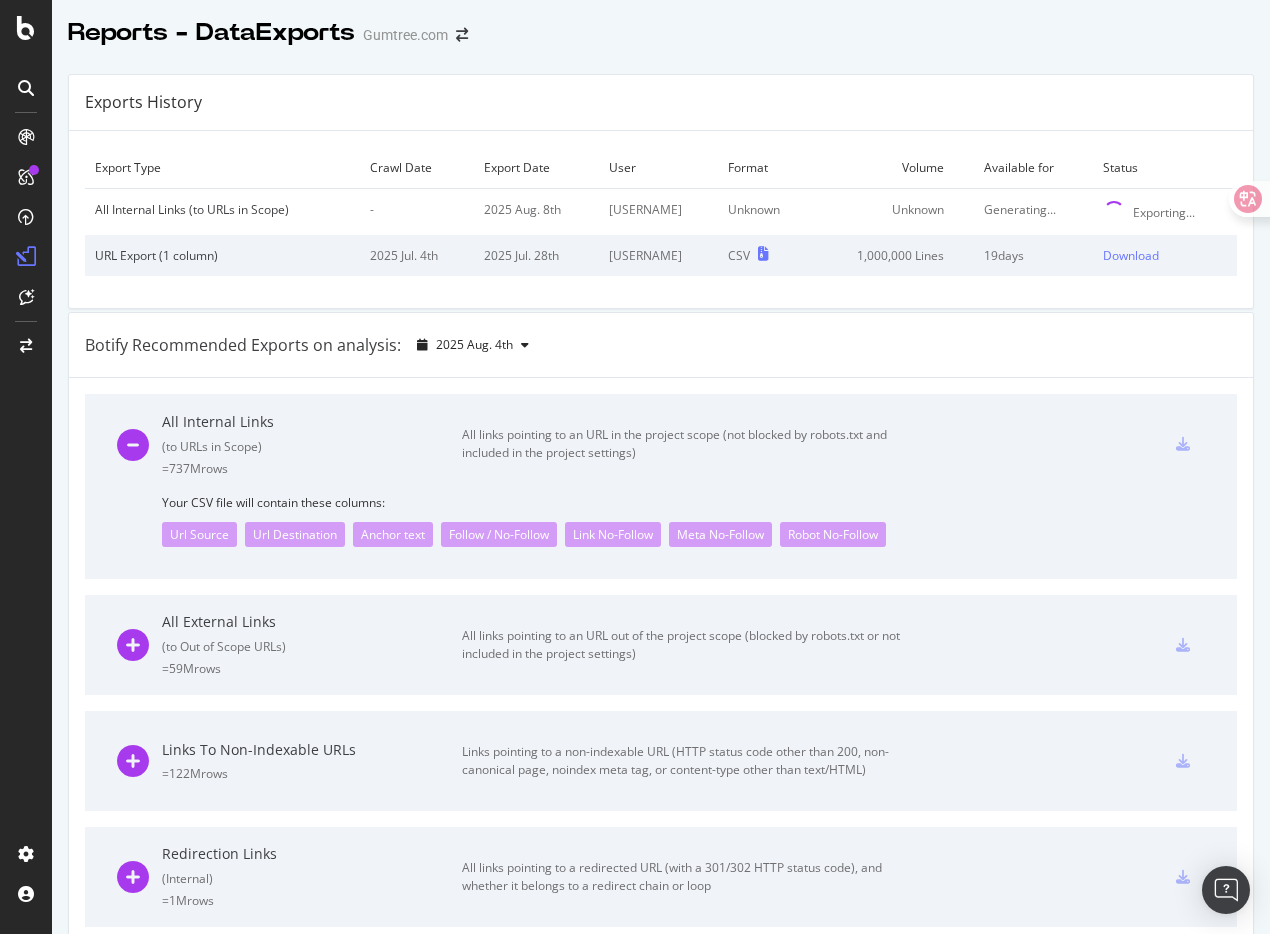 click on "Exports History Export Type Crawl Date Export Date User Format Volume Available for Status All Internal Links (to URLs in Scope) - 2025 Aug. 8th lucas.liu Unknown Unknown Generating... Exporting... URL Export (1 column) 2025 Jul. 4th 2025 Jul. 28th denesgaspar CSV 1,000,000 Lines 19  days Download Botify Recommended Exports on analysis: 2025 Aug. 4th All Internal Links ( to URLs in Scope ) =  737M  rows All links pointing to an URL in the project scope (not blocked by robots.txt and included in the project settings) Your CSV file will contain these columns: Url Source Url Destination Anchor text Follow / No-Follow Link No-Follow Meta No-Follow Robot No-Follow All External Links ( to Out of Scope URLs ) =  59M  rows All links pointing to an URL out of the project scope (blocked by robots.txt or not included in the project settings) Links To Non-Indexable URLs =  122M  rows Redirection Links ( Internal ) =  1M  rows Broken Links =  17K  rows All URLs Details =  4M  rows Key information for each URL (page) =  =" at bounding box center [661, 924] 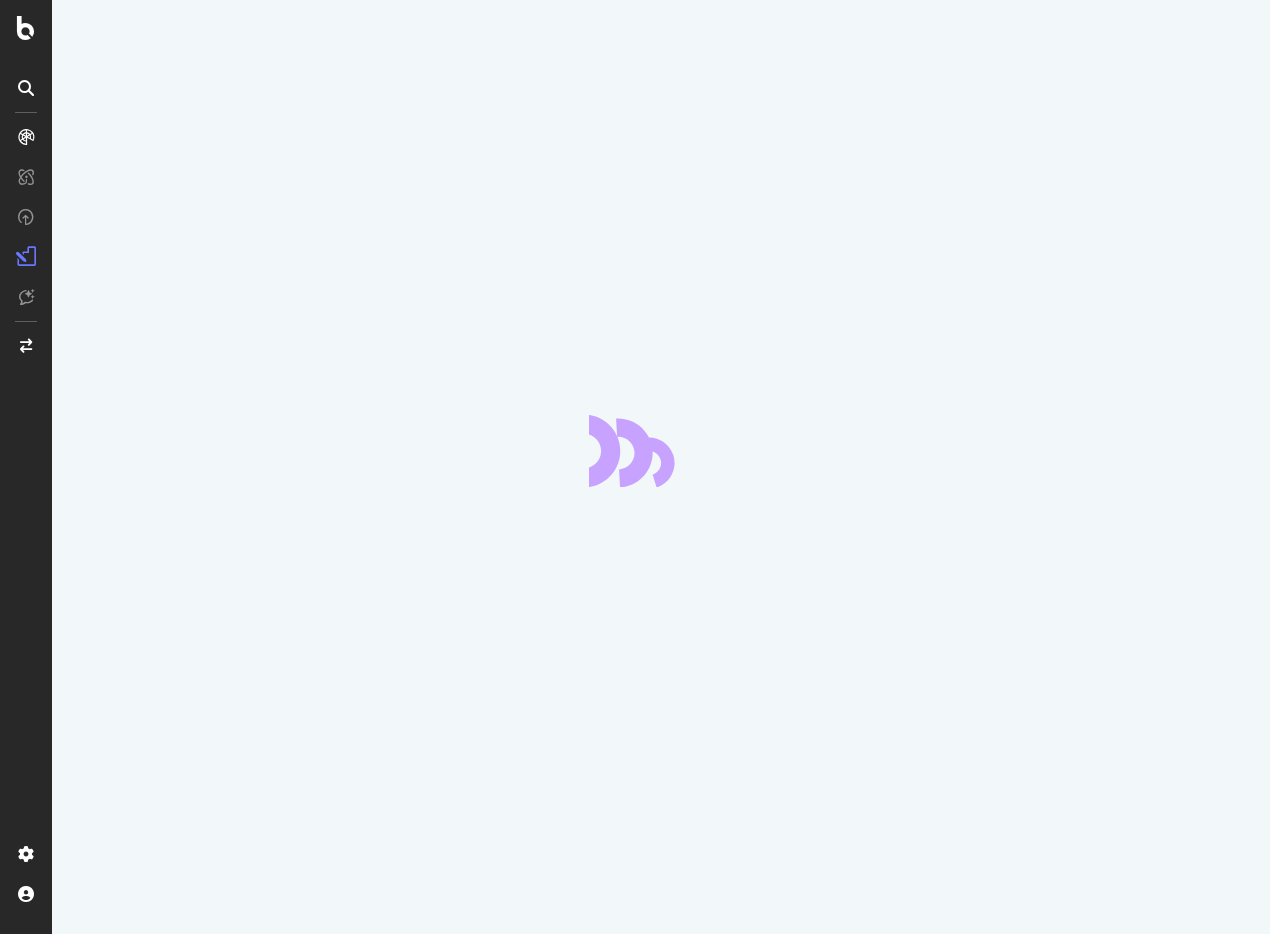 scroll, scrollTop: 0, scrollLeft: 0, axis: both 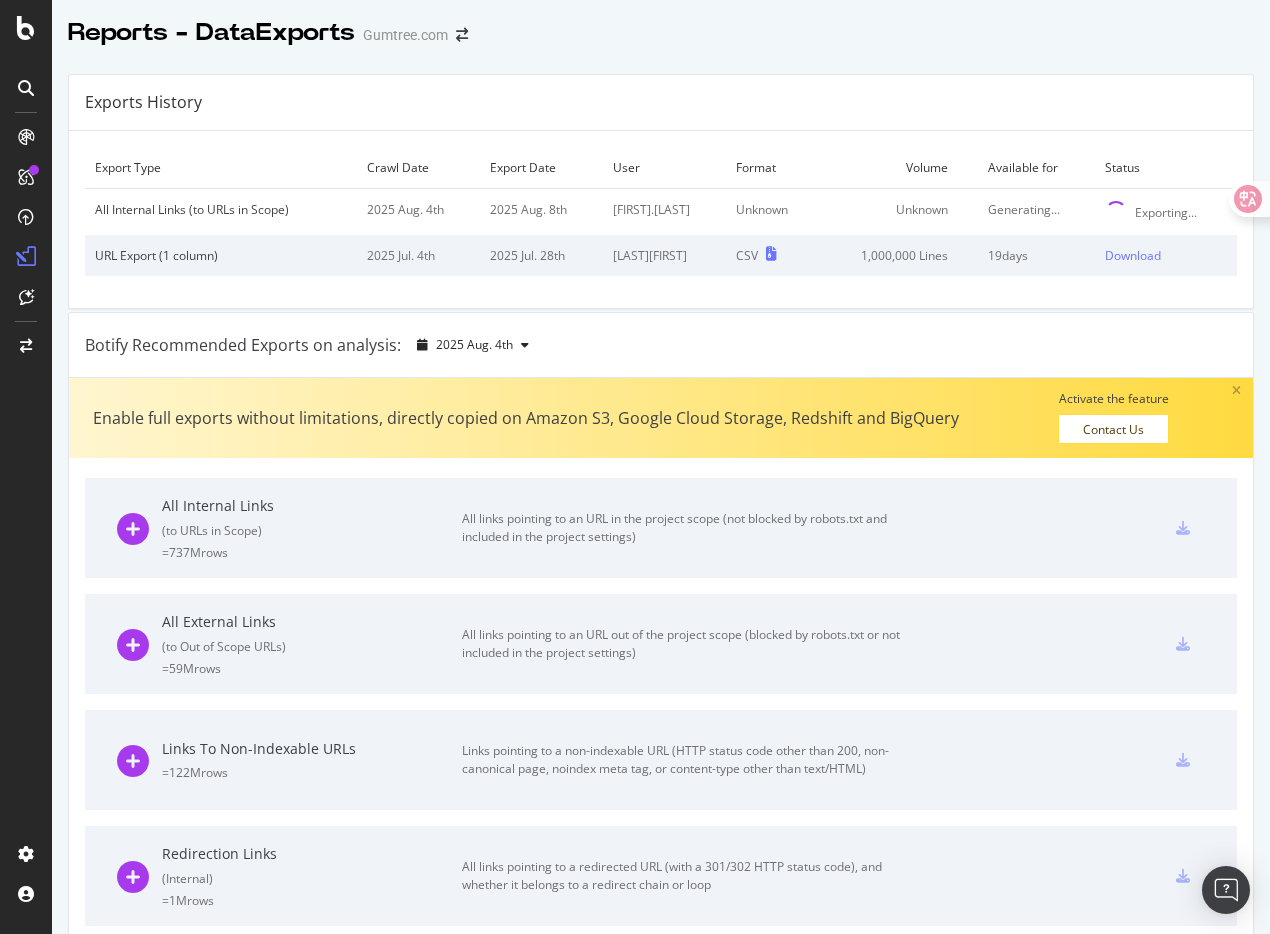 click at bounding box center (1236, 391) 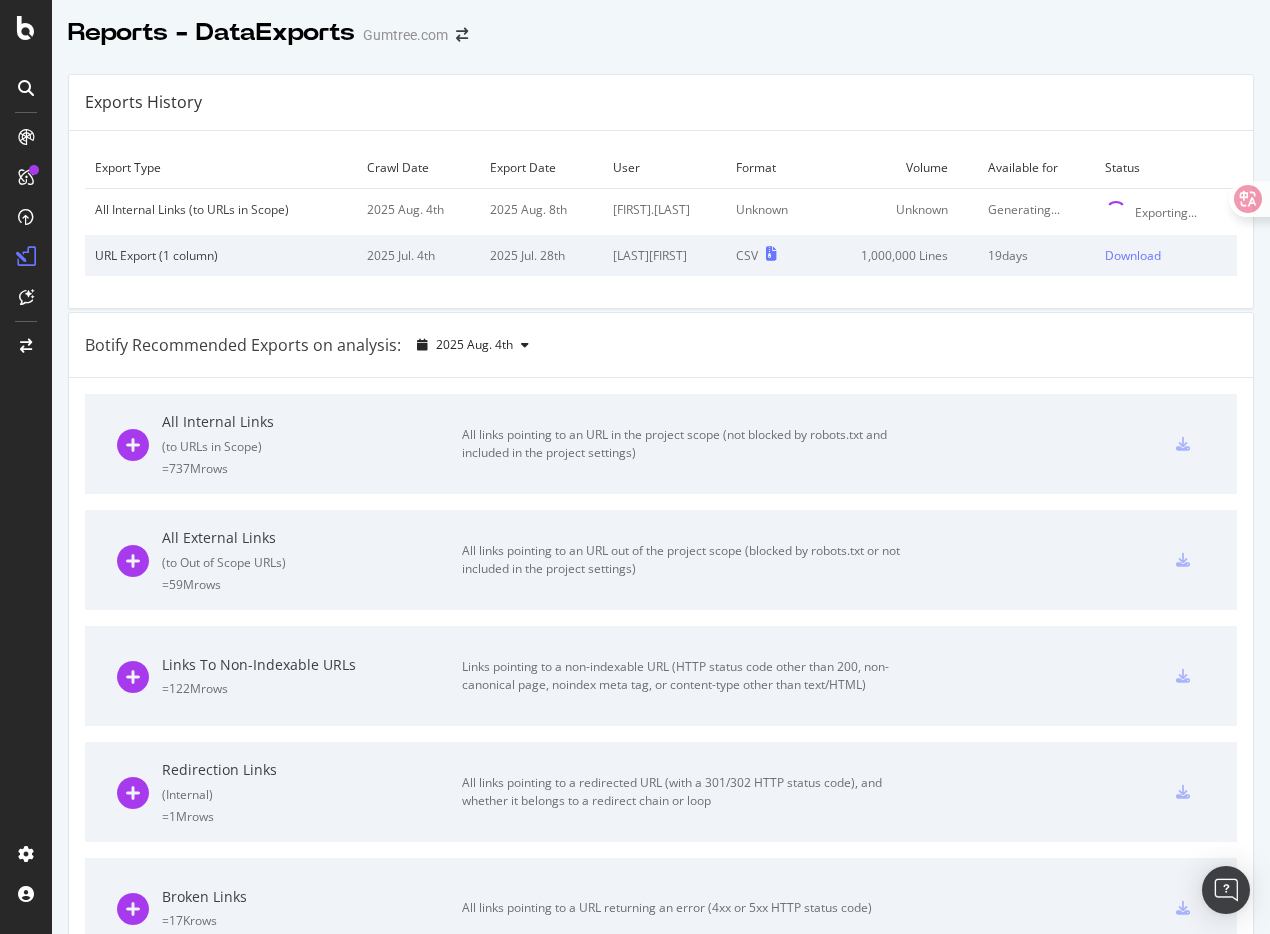 click on "Botify Recommended Exports on analysis: 2025 Aug. 4th" at bounding box center (661, 345) 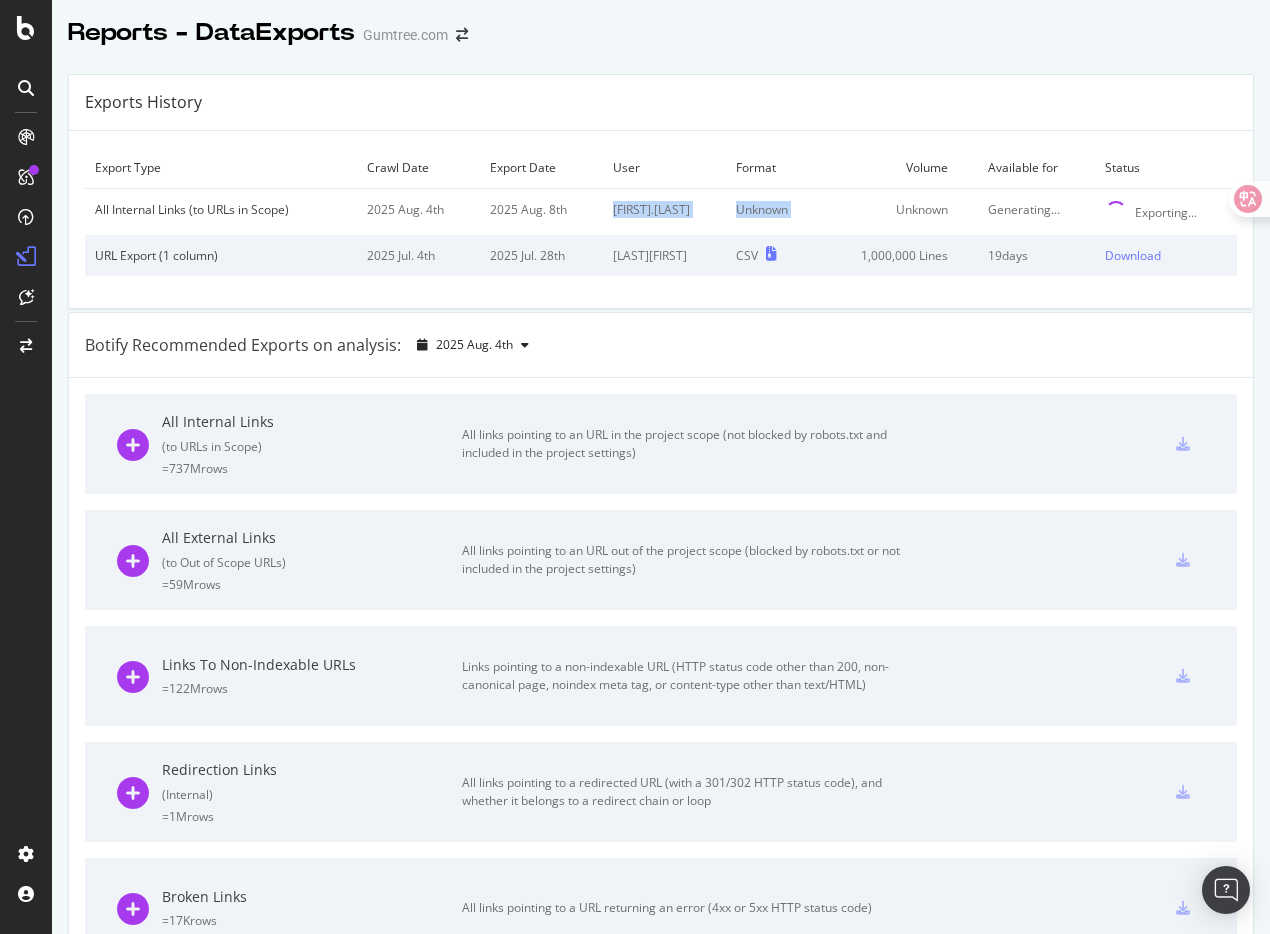 drag, startPoint x: 583, startPoint y: 208, endPoint x: 834, endPoint y: 211, distance: 251.01793 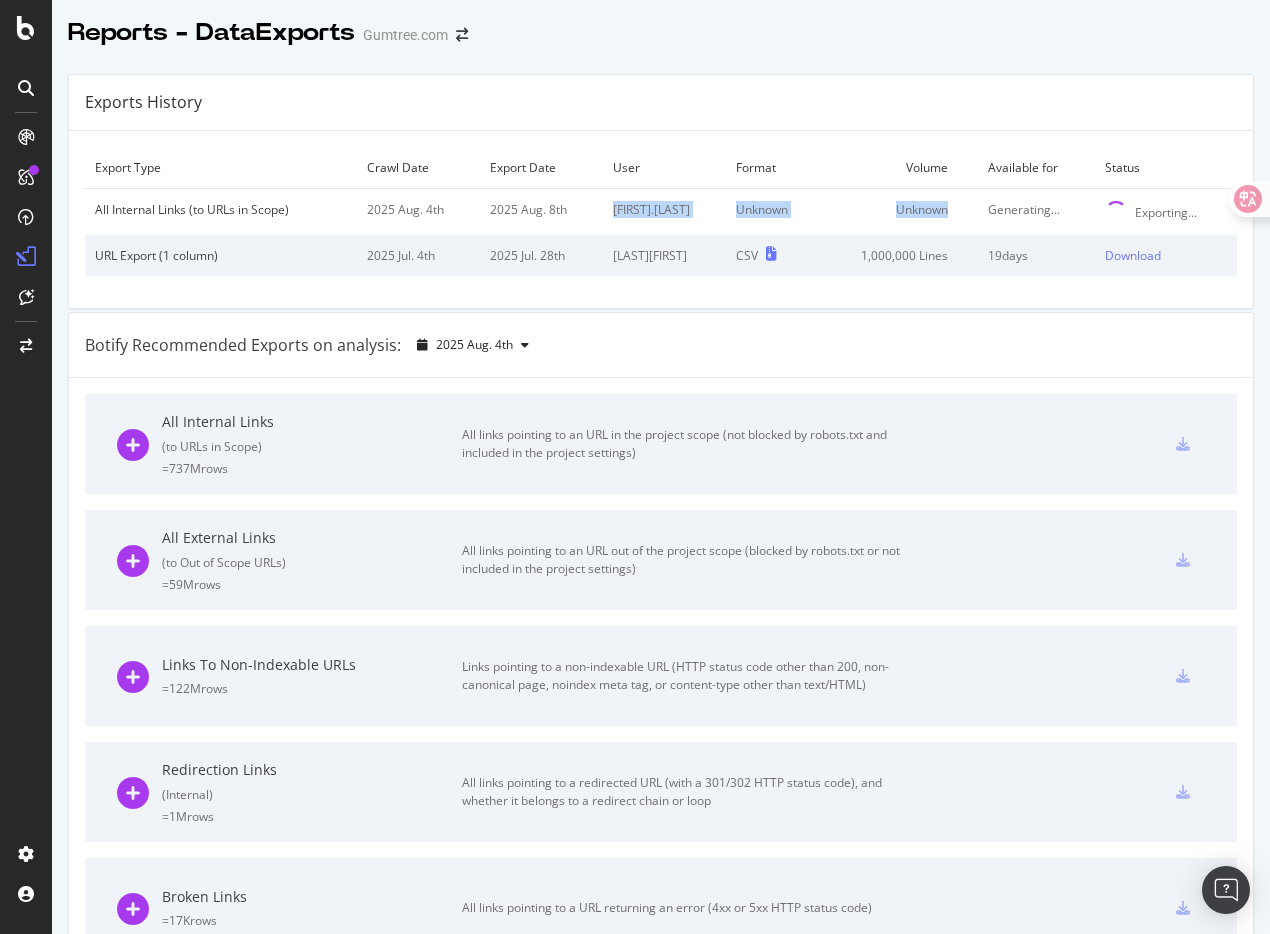drag, startPoint x: 834, startPoint y: 211, endPoint x: 592, endPoint y: 211, distance: 242 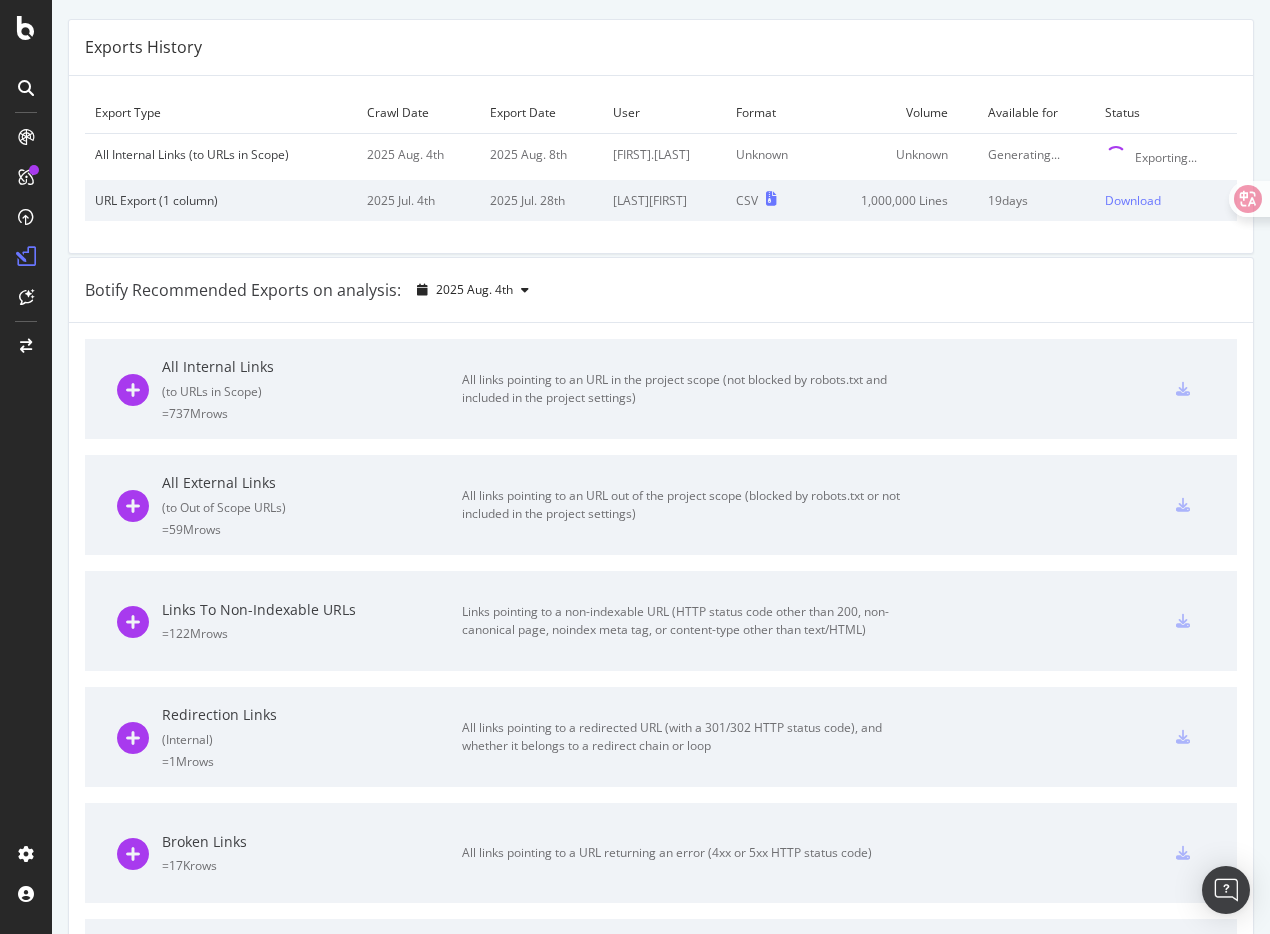 scroll, scrollTop: 0, scrollLeft: 0, axis: both 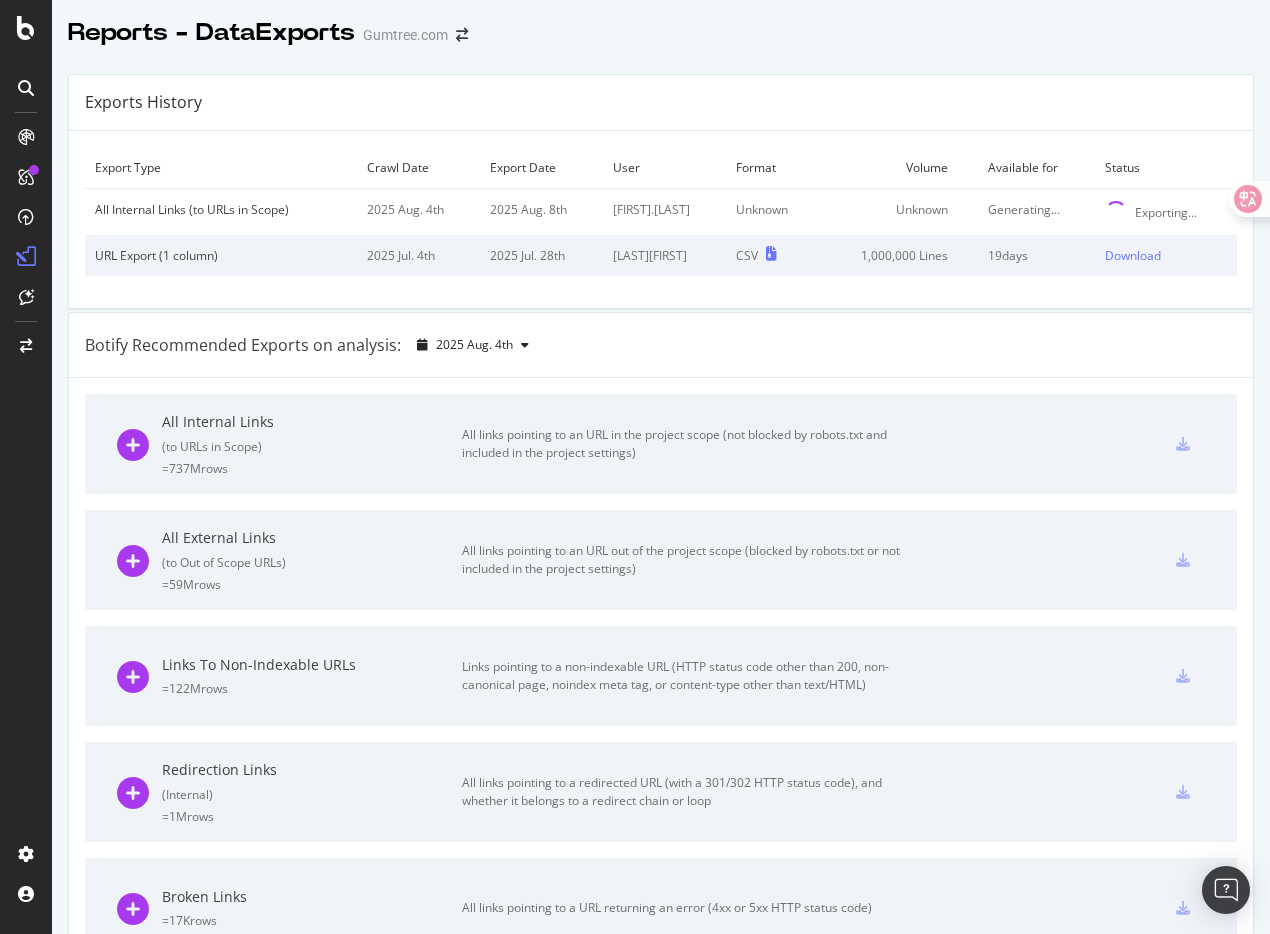 click on "Botify Recommended Exports on analysis: 2025 Aug. 4th" at bounding box center [661, 345] 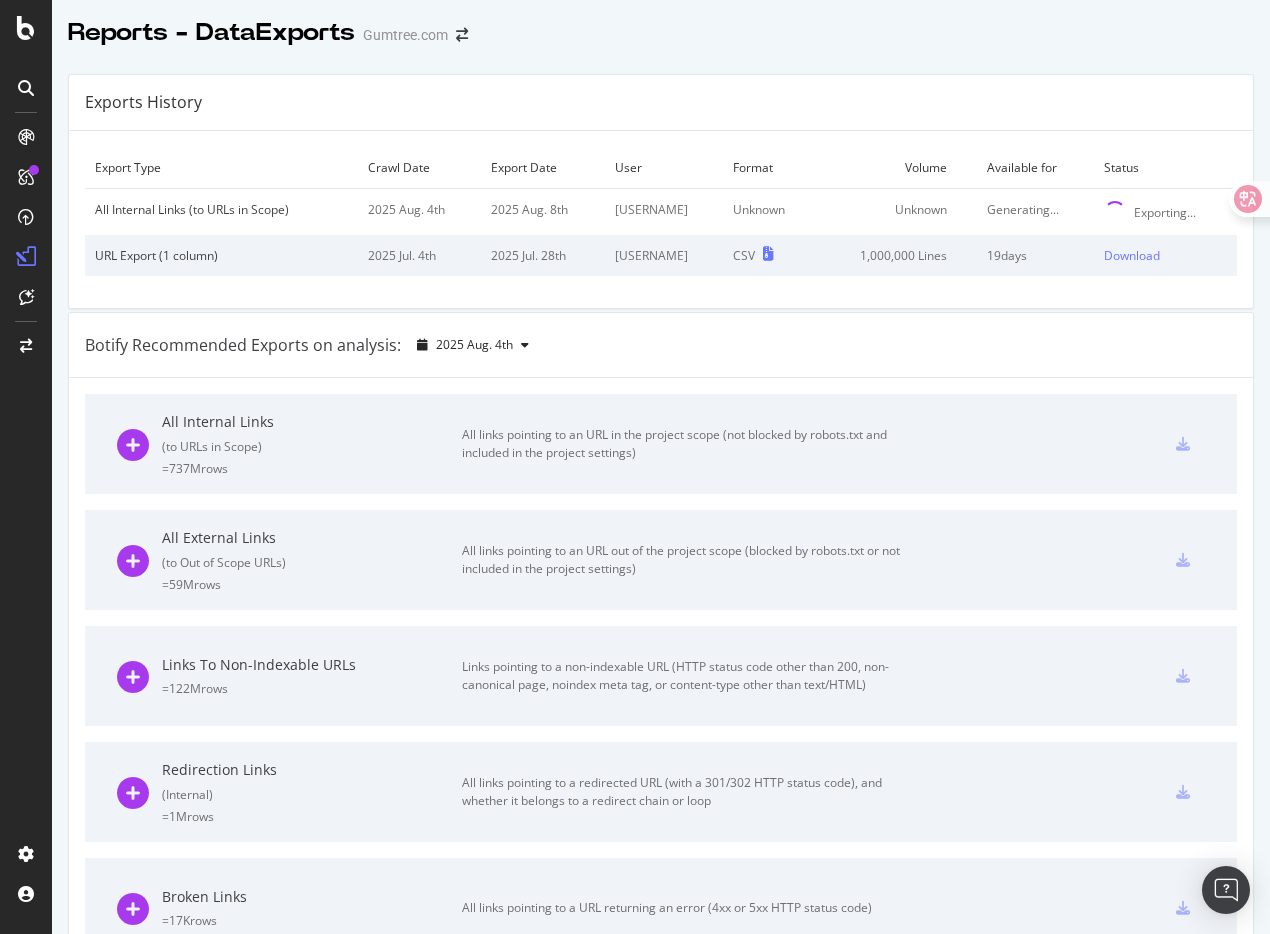 scroll, scrollTop: 0, scrollLeft: 0, axis: both 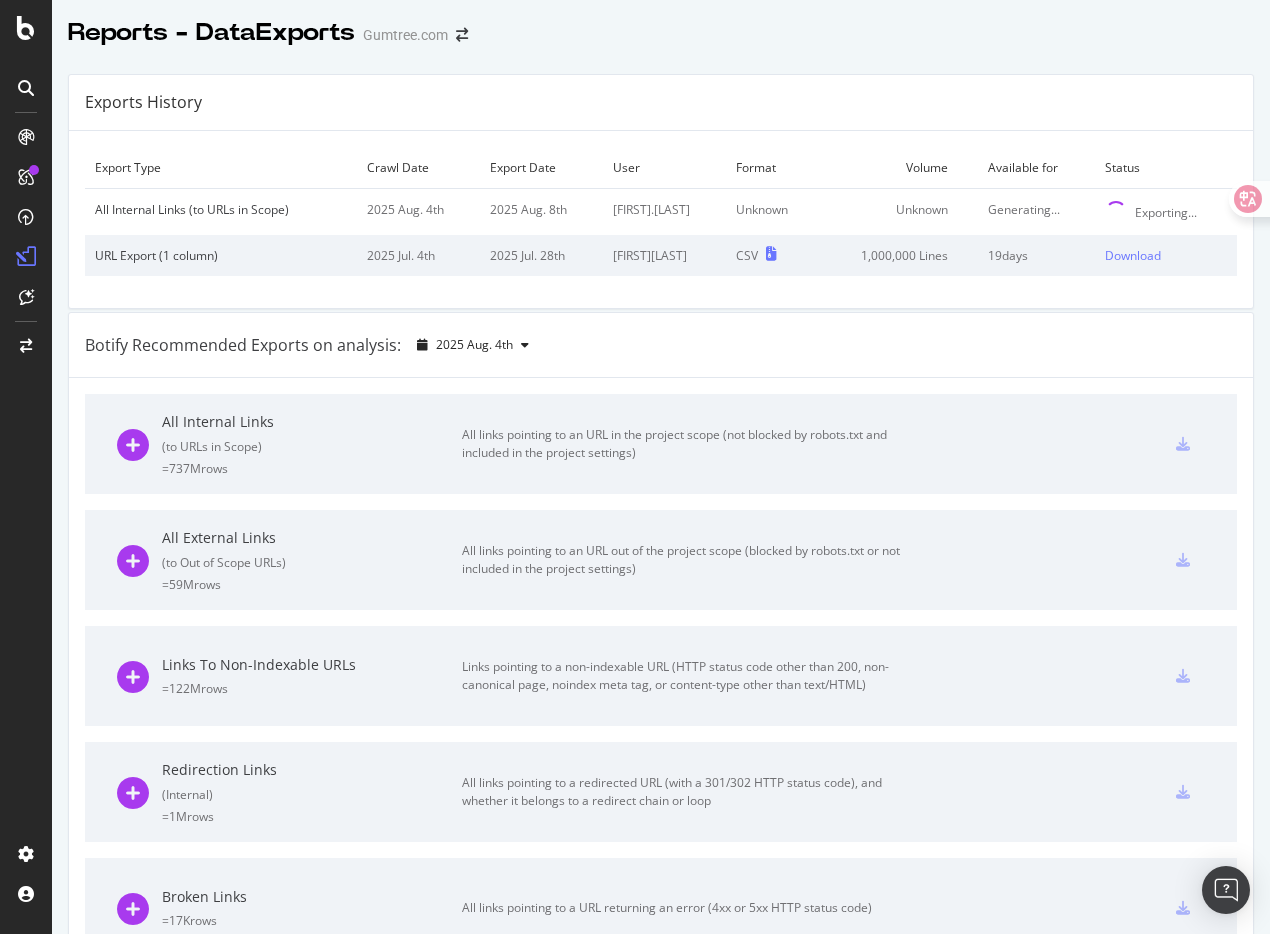 click on "Exports History" at bounding box center (661, 103) 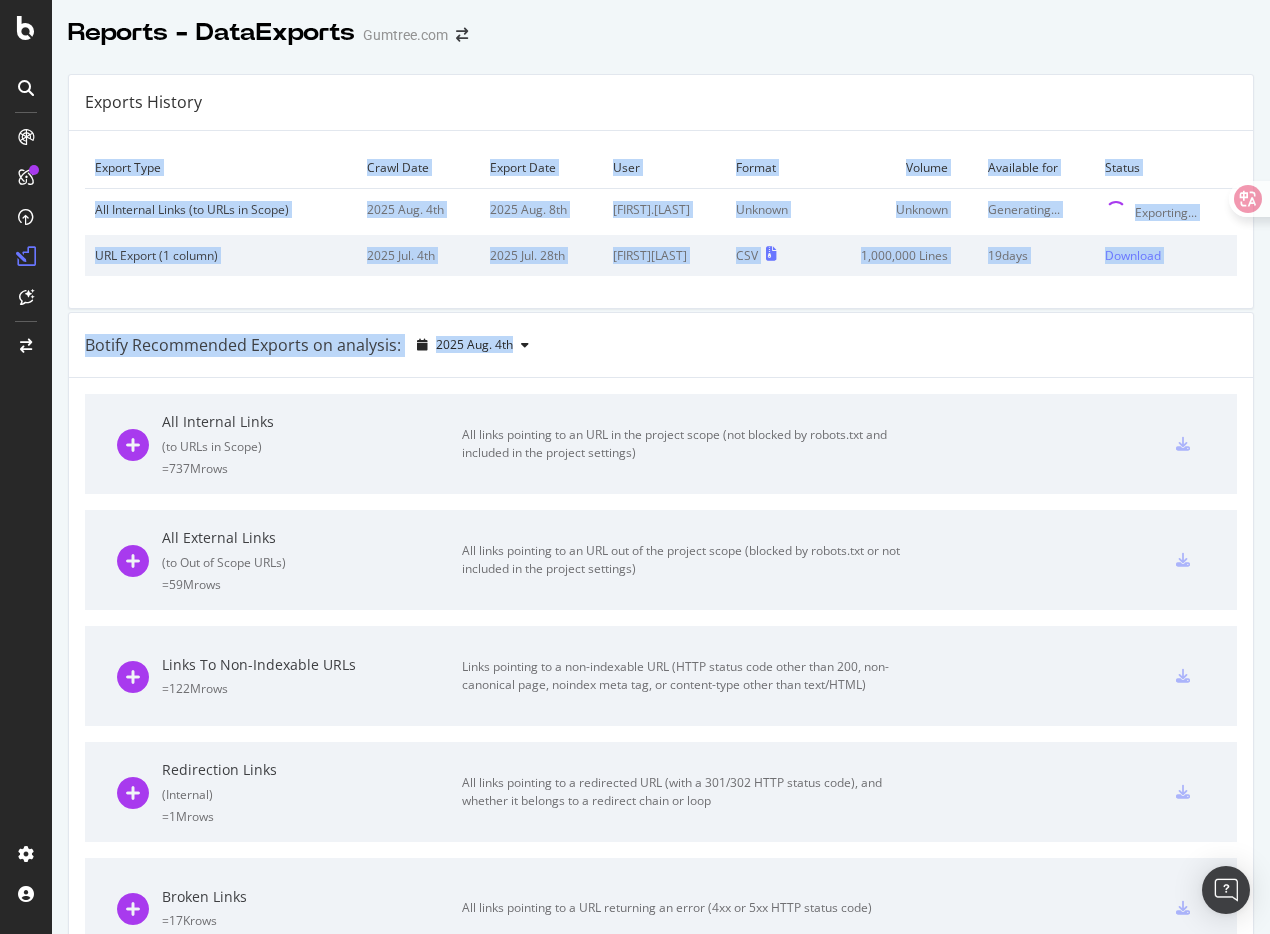 drag, startPoint x: 542, startPoint y: 115, endPoint x: 711, endPoint y: 387, distance: 320.22647 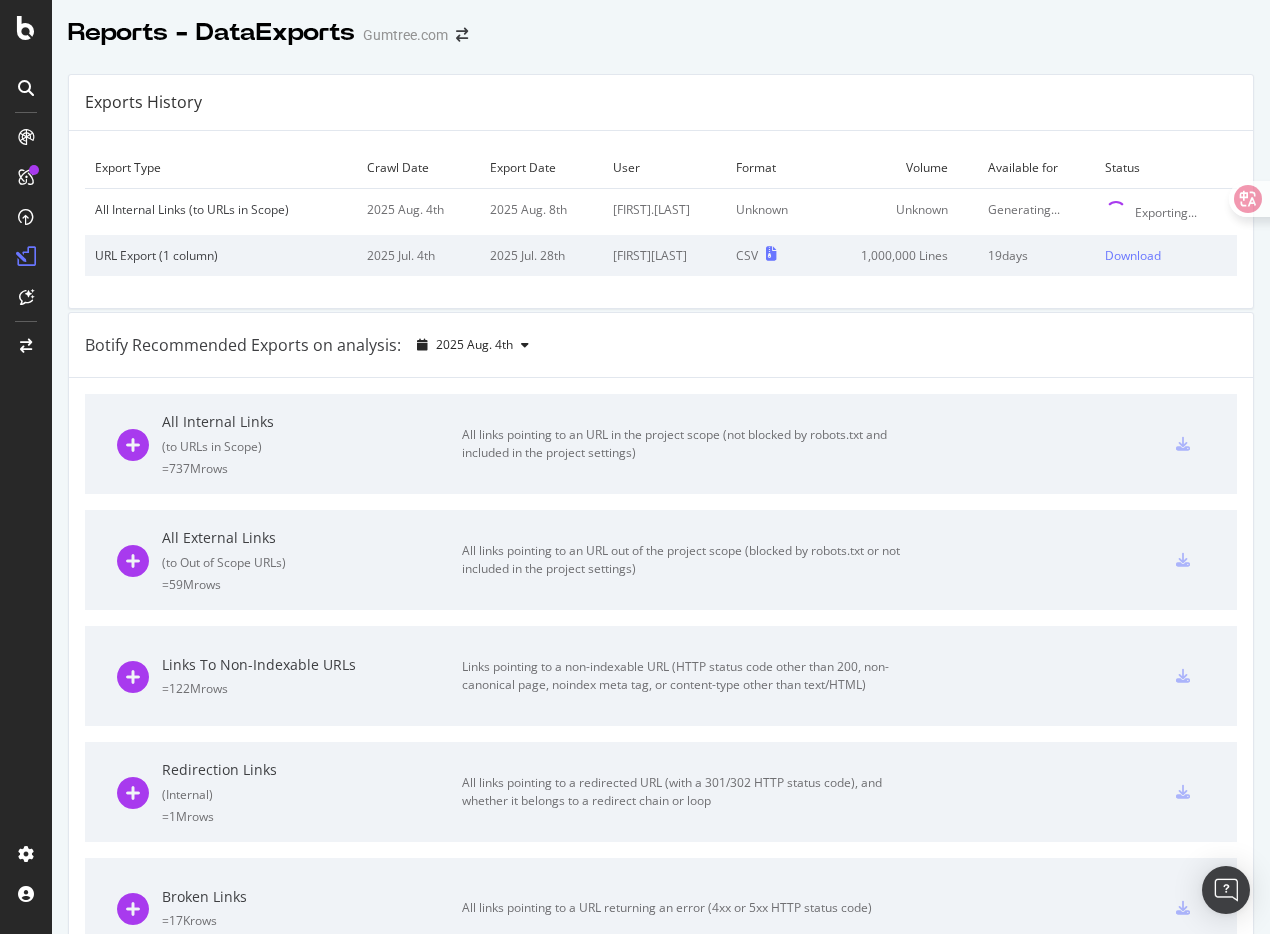 click on "Exports History" at bounding box center [661, 103] 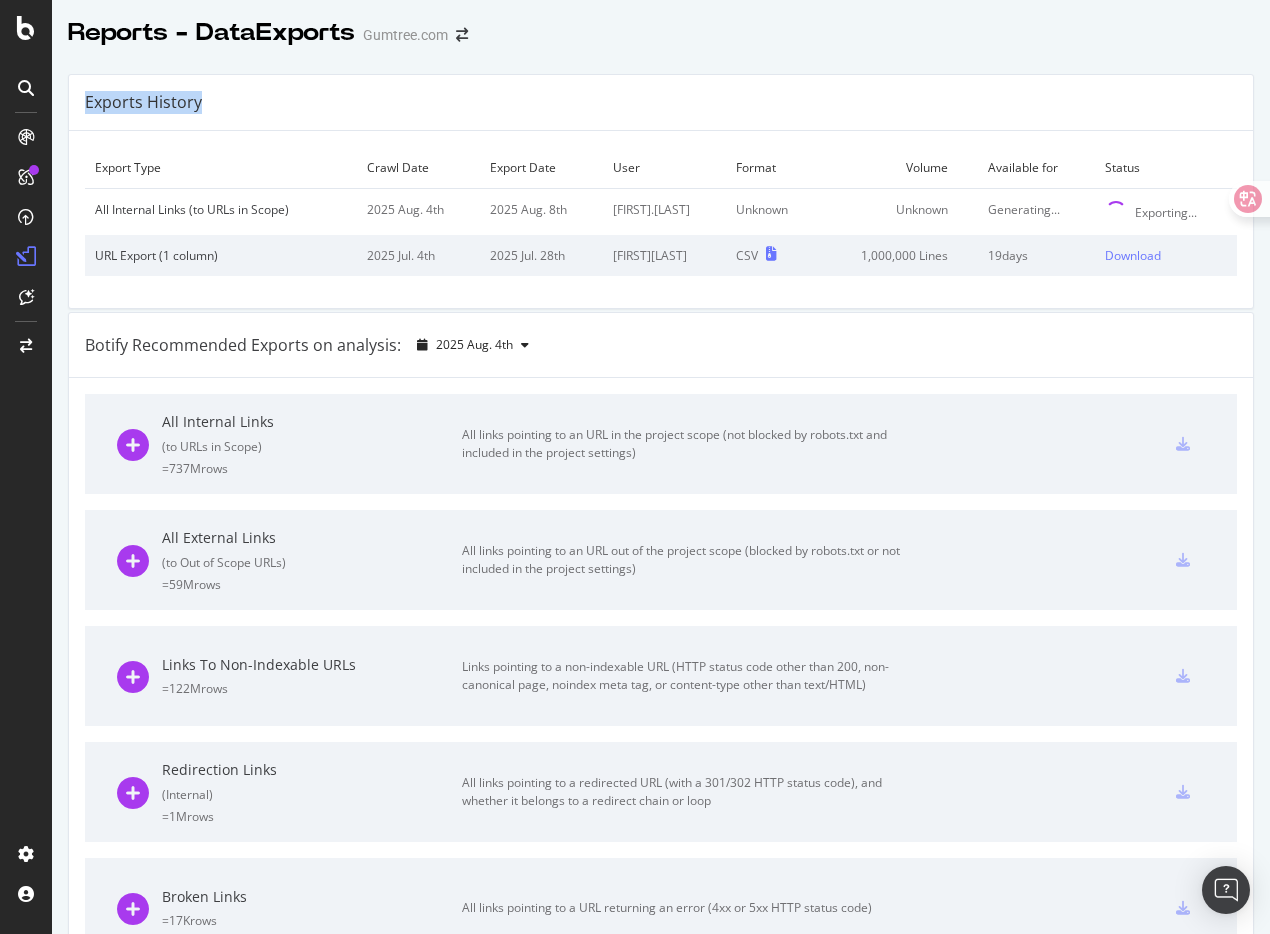 drag, startPoint x: 675, startPoint y: 83, endPoint x: 751, endPoint y: 301, distance: 230.86794 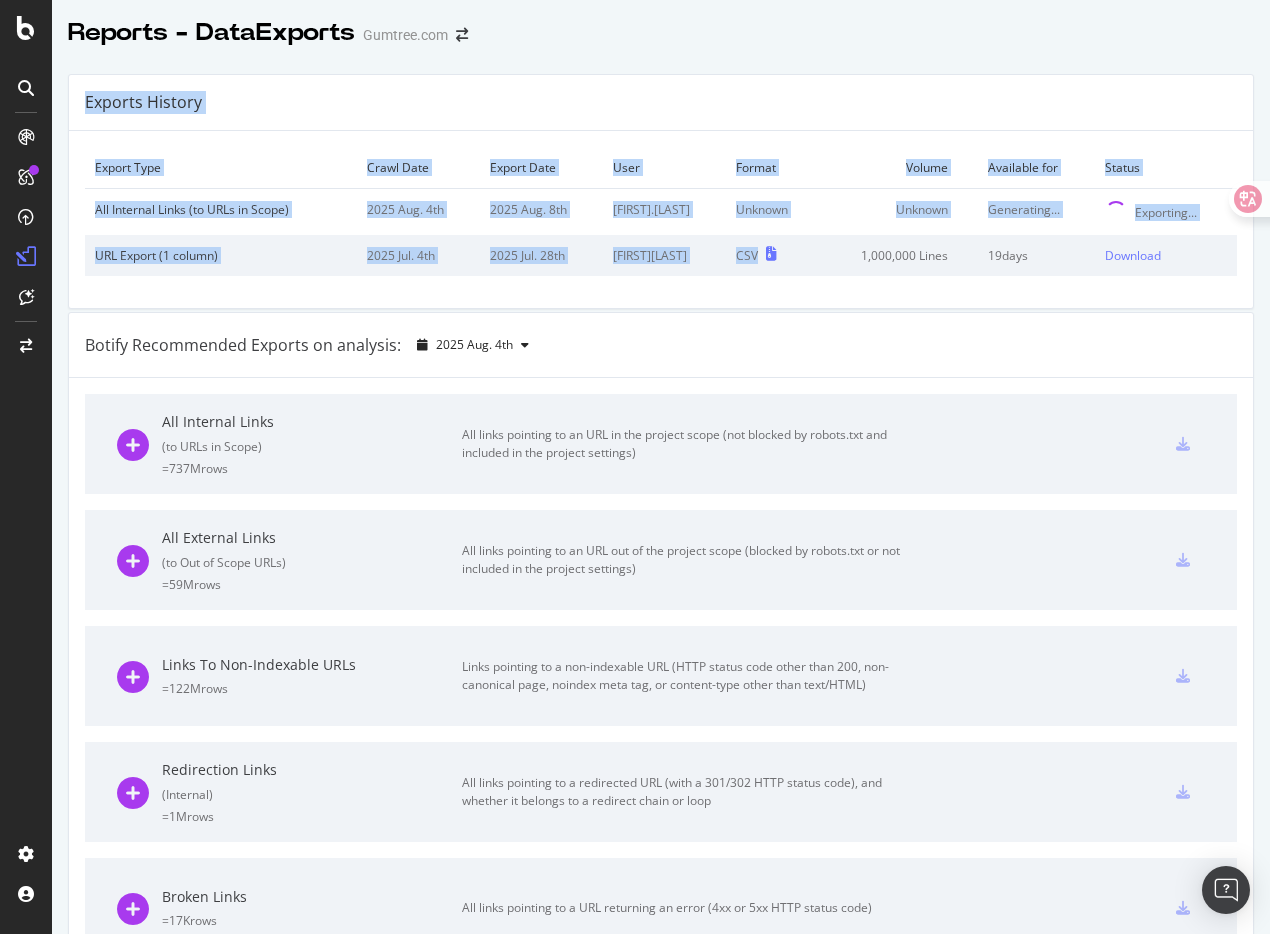 drag, startPoint x: 655, startPoint y: 70, endPoint x: 764, endPoint y: 277, distance: 233.94444 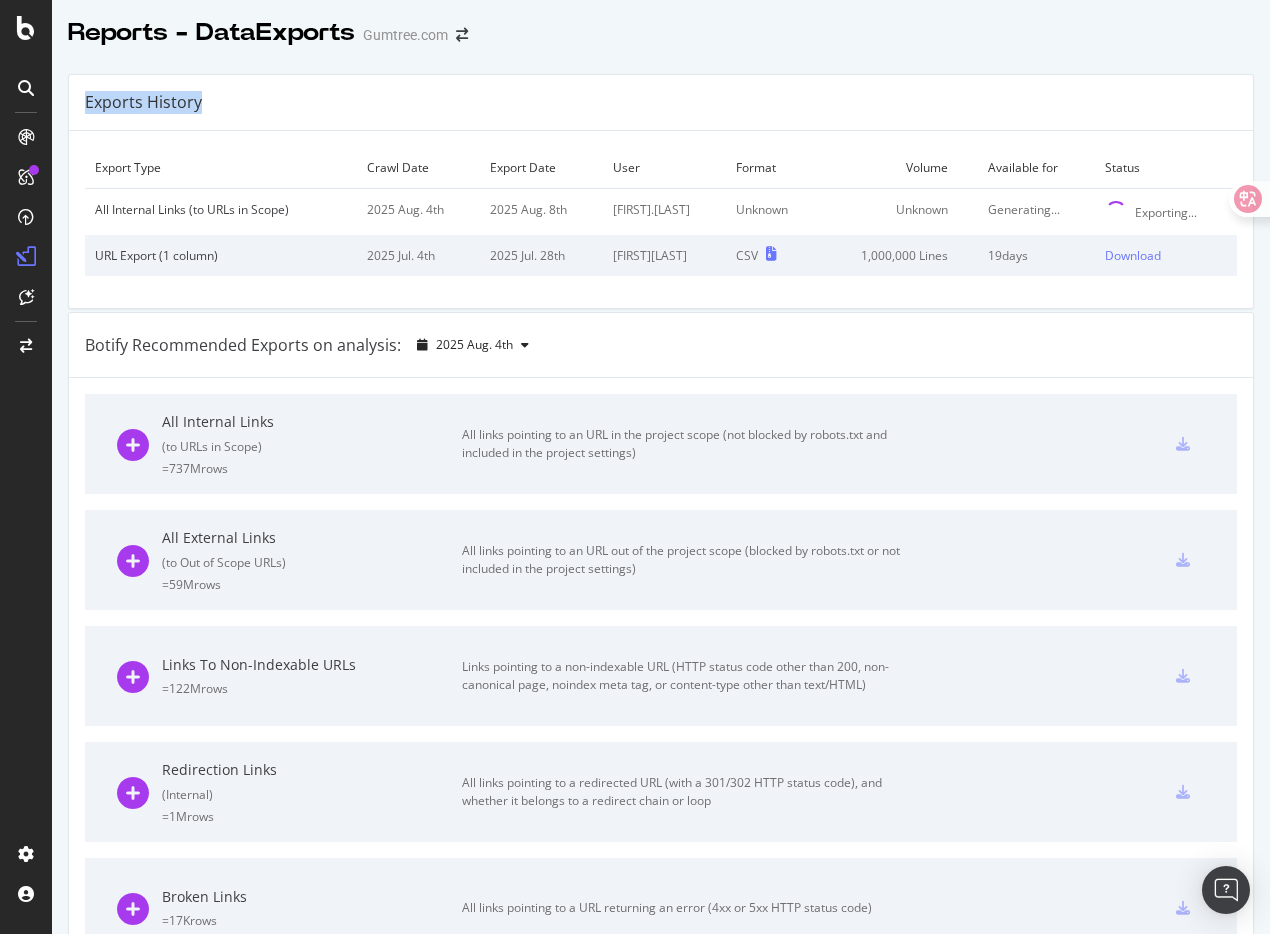 click on "Exports History" at bounding box center [661, 103] 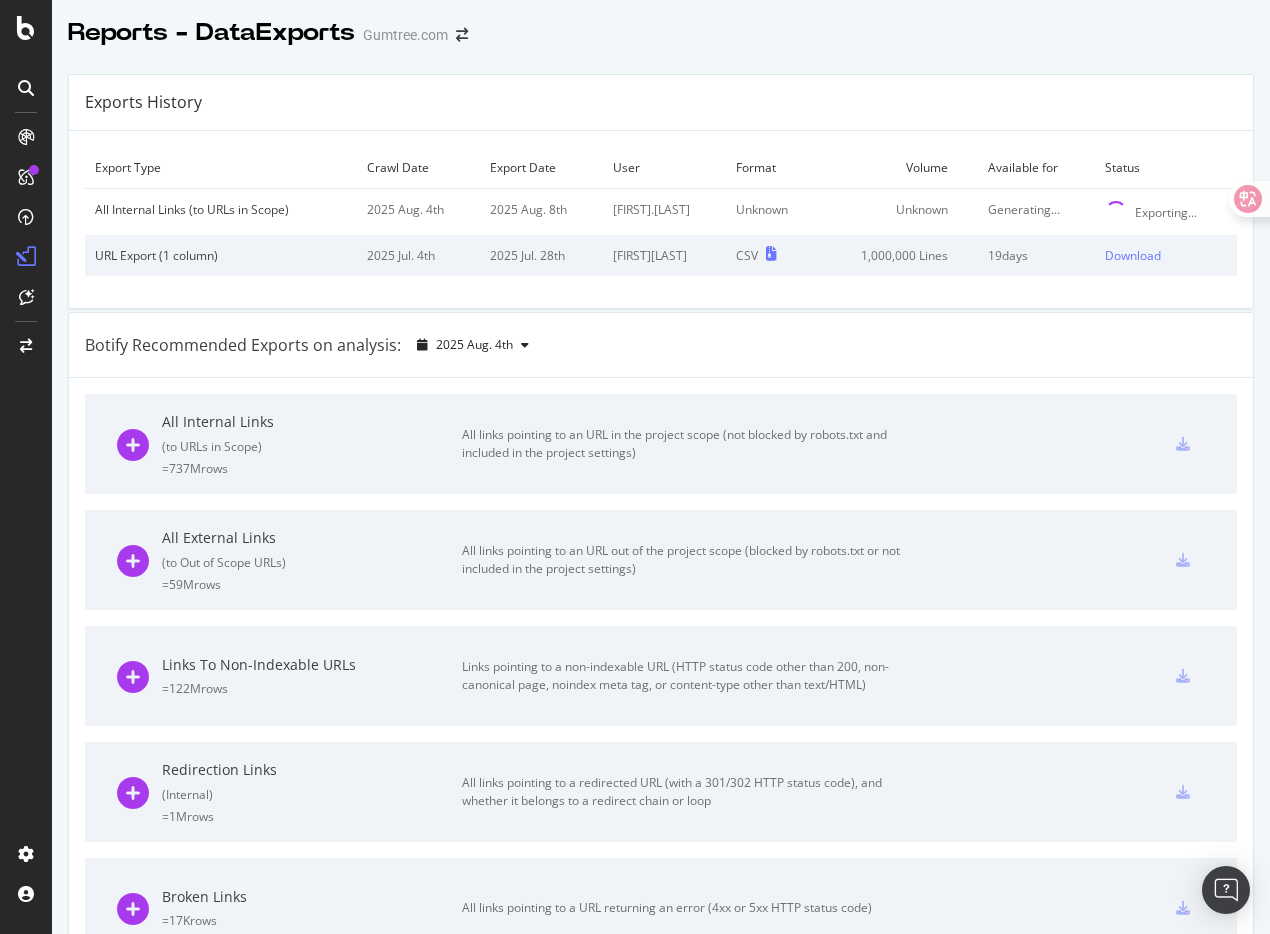 drag, startPoint x: 736, startPoint y: 86, endPoint x: 803, endPoint y: 304, distance: 228.06358 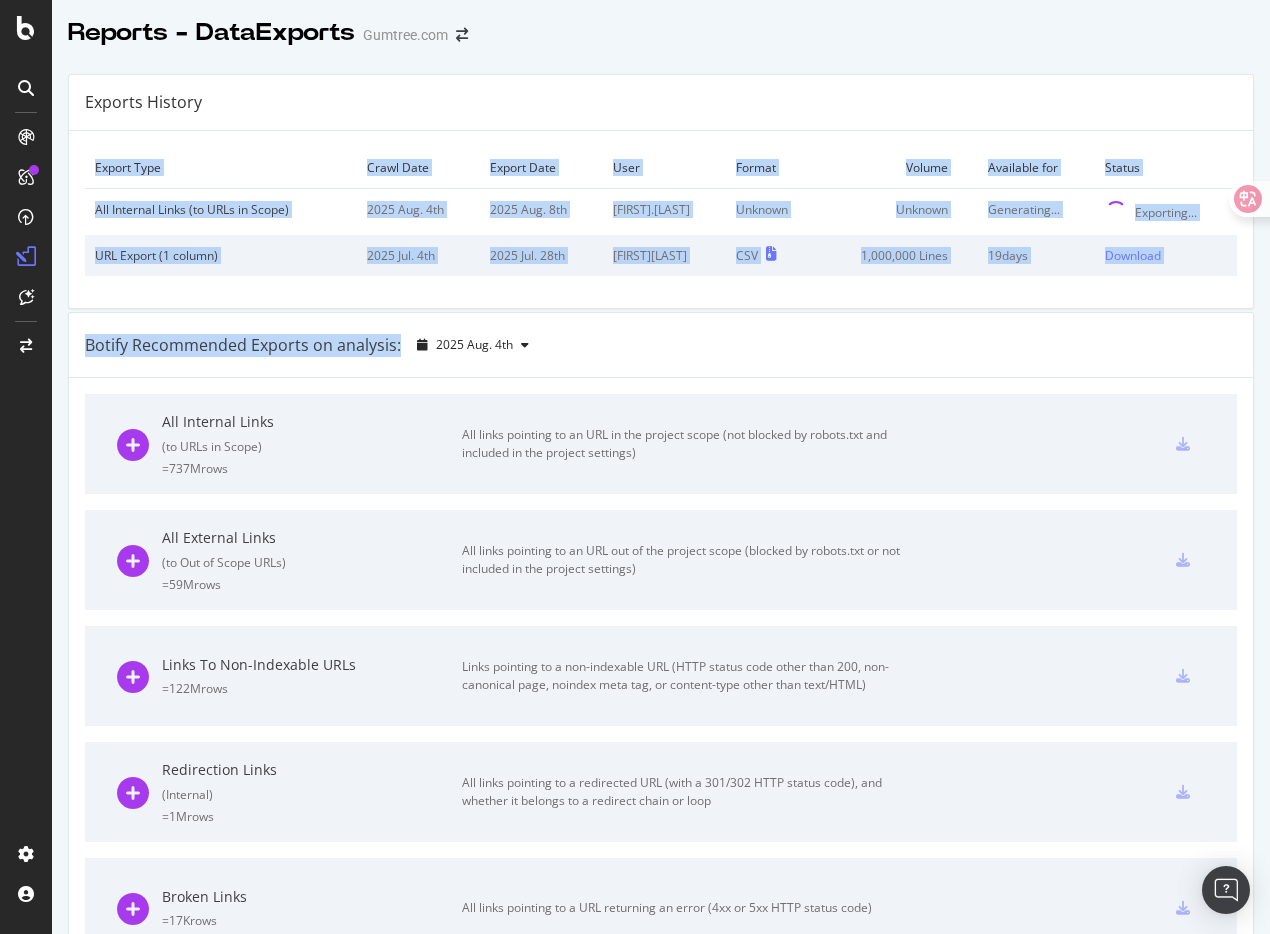 drag, startPoint x: 754, startPoint y: 101, endPoint x: 894, endPoint y: 315, distance: 255.72641 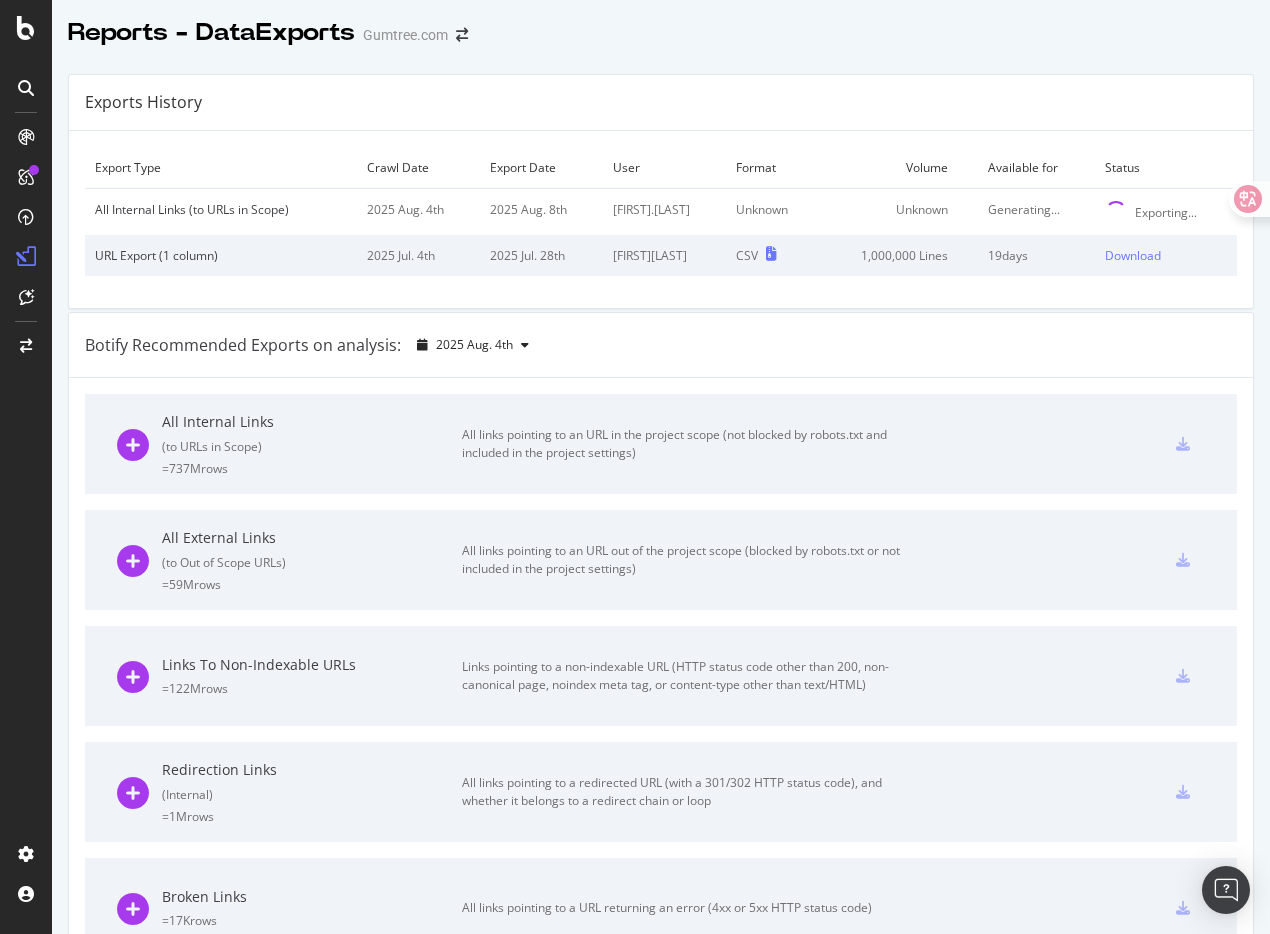 click on "Exports History Export Type Crawl Date Export Date User Format Volume Available for Status All Internal Links (to URLs in Scope) 2025 Aug. 4th 2025 Aug. 8th [FIRST].[LAST] Unknown Unknown Generating... Exporting... URL Export (1 column) 2025 Jul. 4th 2025 Jul. 28th [FIRST].[LAST] CSV 1,000,000 Lines 19  days Download Botify Recommended Exports on analysis: 2025 Aug. 4th All Internal Links ( to URLs in Scope ) =  737M  rows All links pointing to an URL in the project scope (not blocked by robots.txt and included in the project settings) All External Links ( to Out of Scope URLs ) =  59M  rows All links pointing to an URL out of the project scope (blocked by robots.txt or not included in the project settings) Links To Non-Indexable URLs =  122M  rows Links pointing to a non-indexable URL (HTTP status code other than 200, non-canonical page, noindex meta tag, or  content-type other than text/HTML) Redirection Links ( Internal ) =  1M  rows Broken Links =  17K  rows All URLs Details =  4M  rows Non-Indexable URLs Details" at bounding box center (661, 882) 